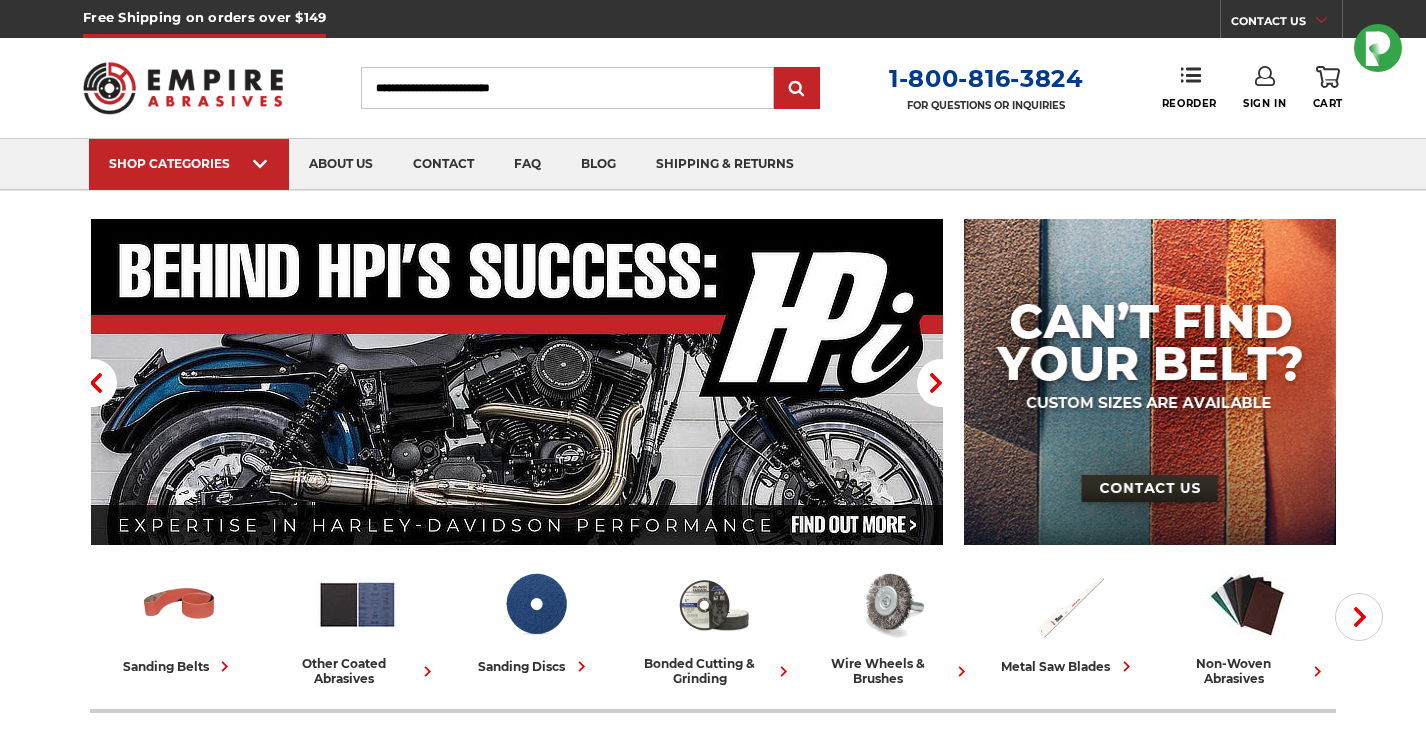scroll, scrollTop: 0, scrollLeft: 0, axis: both 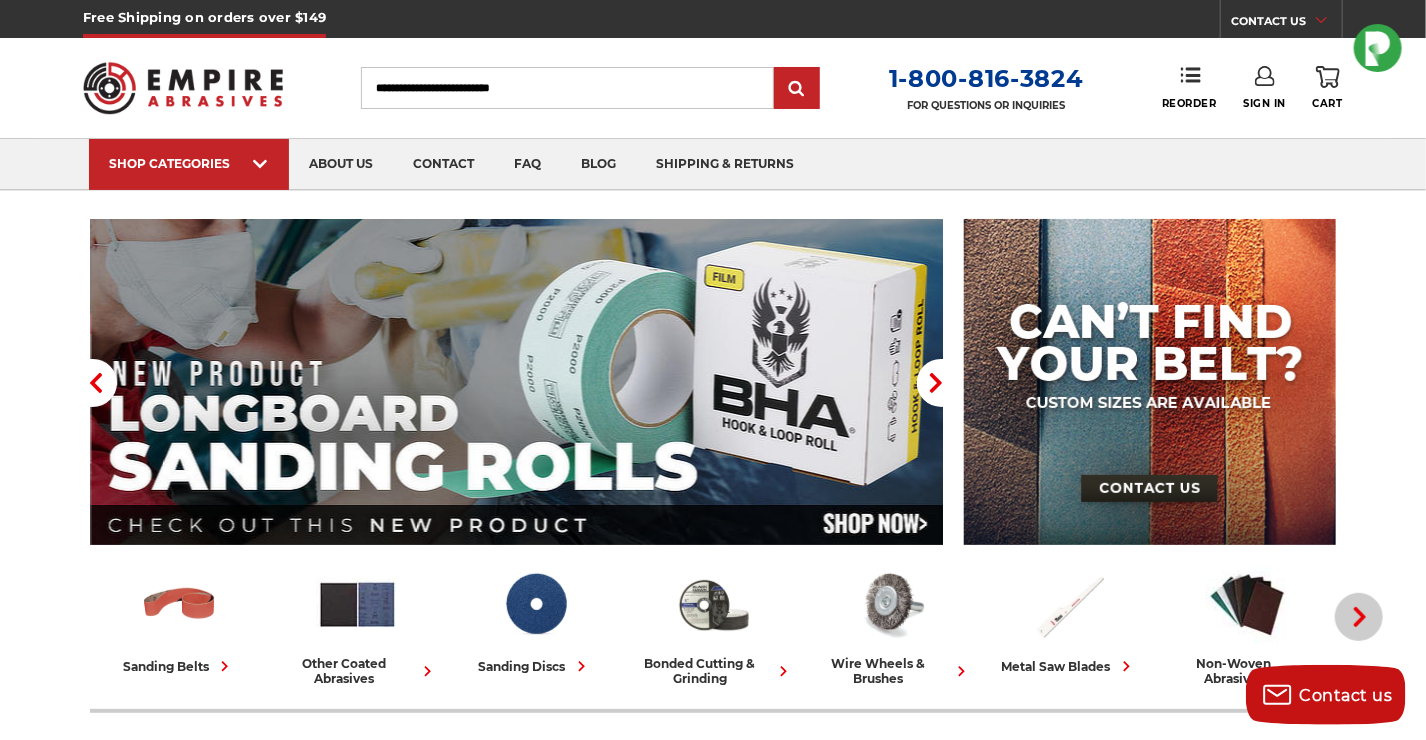 click 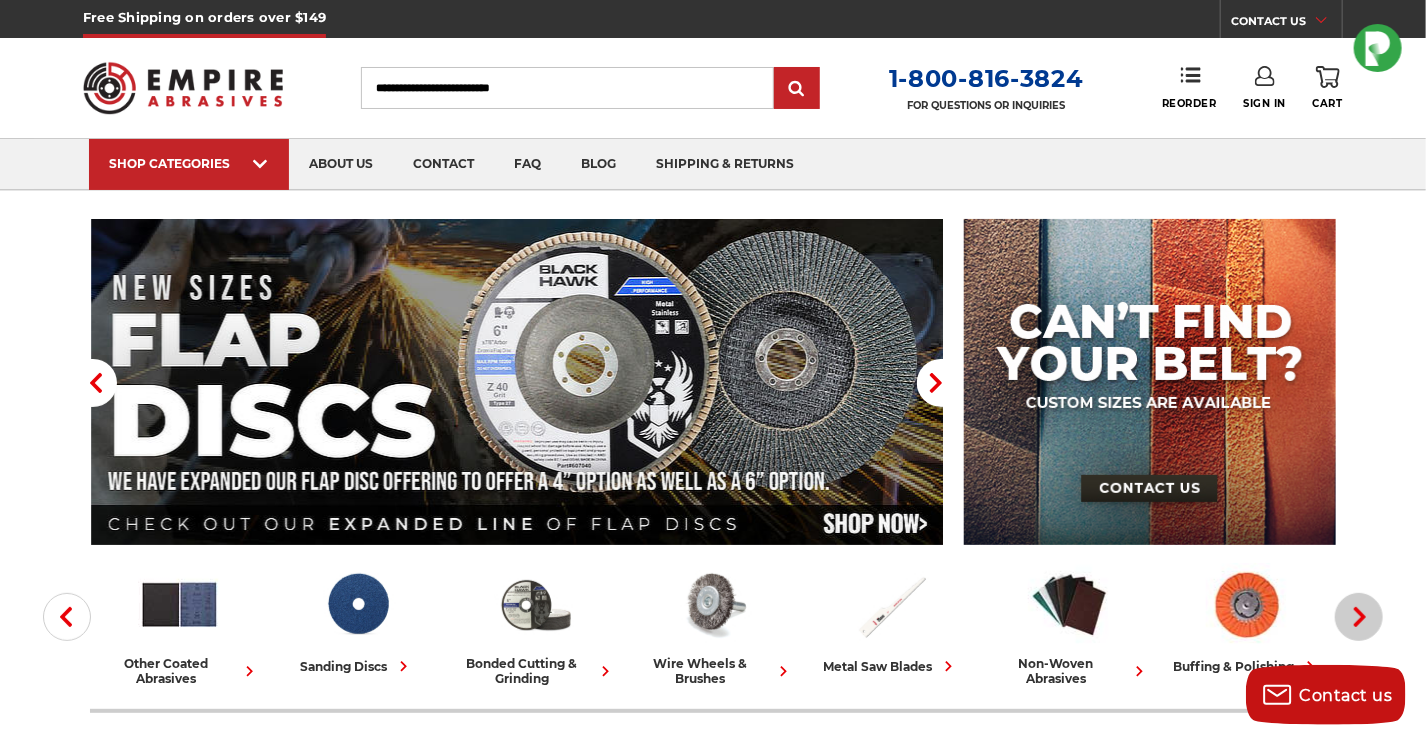 click 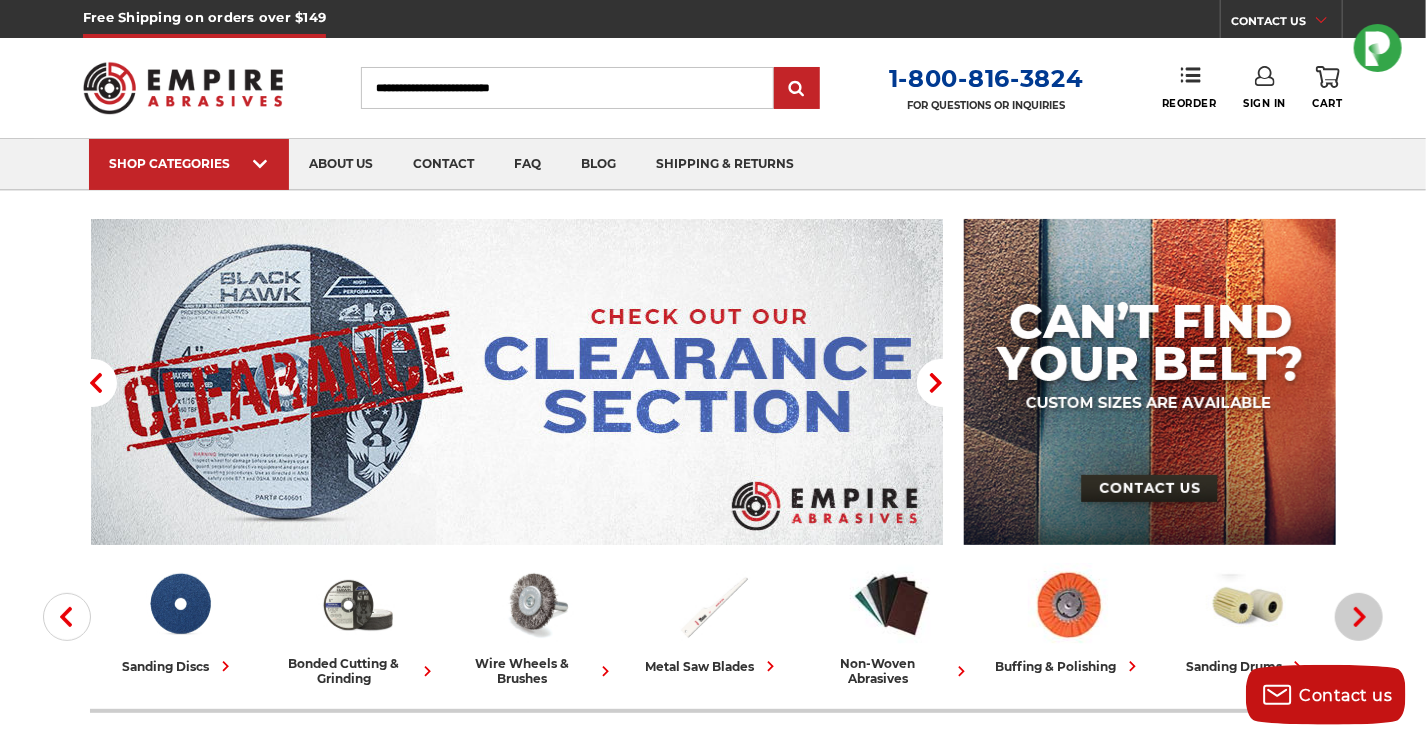 click 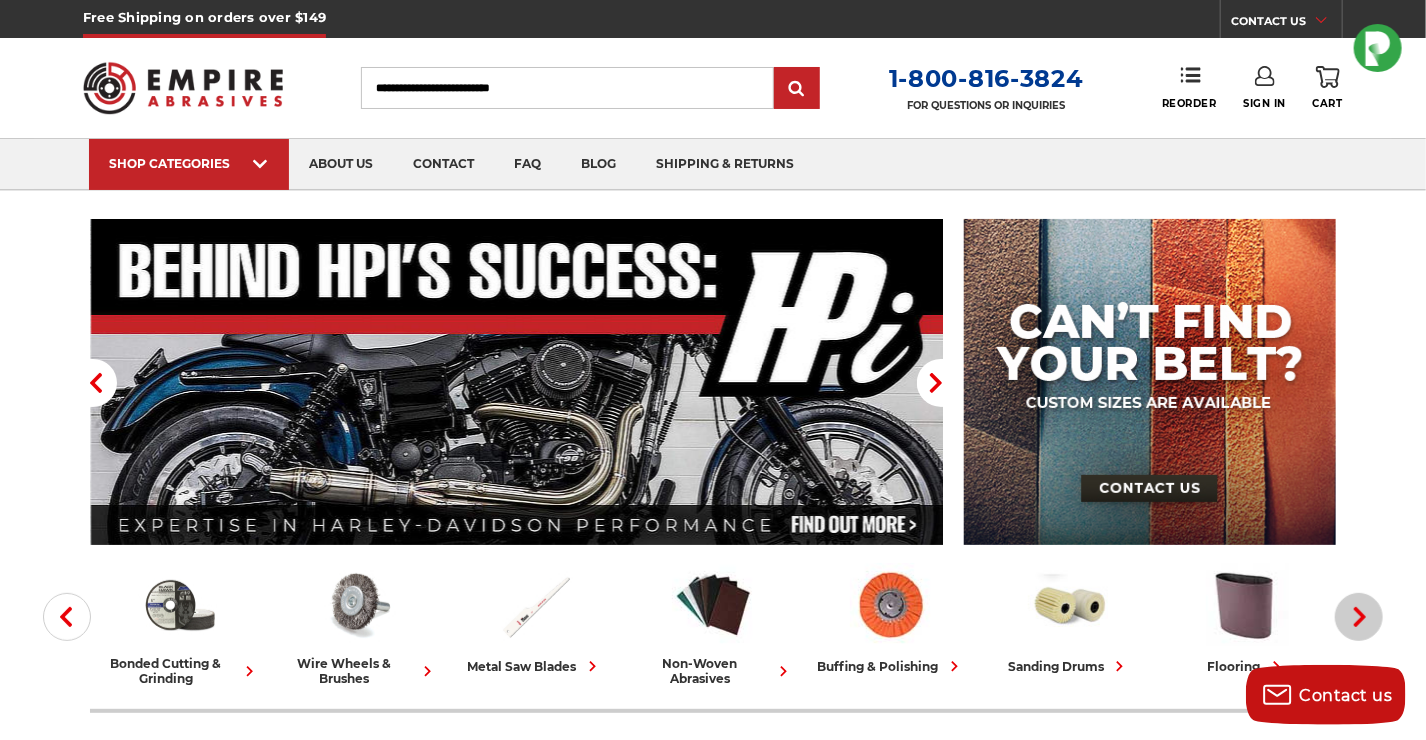 click 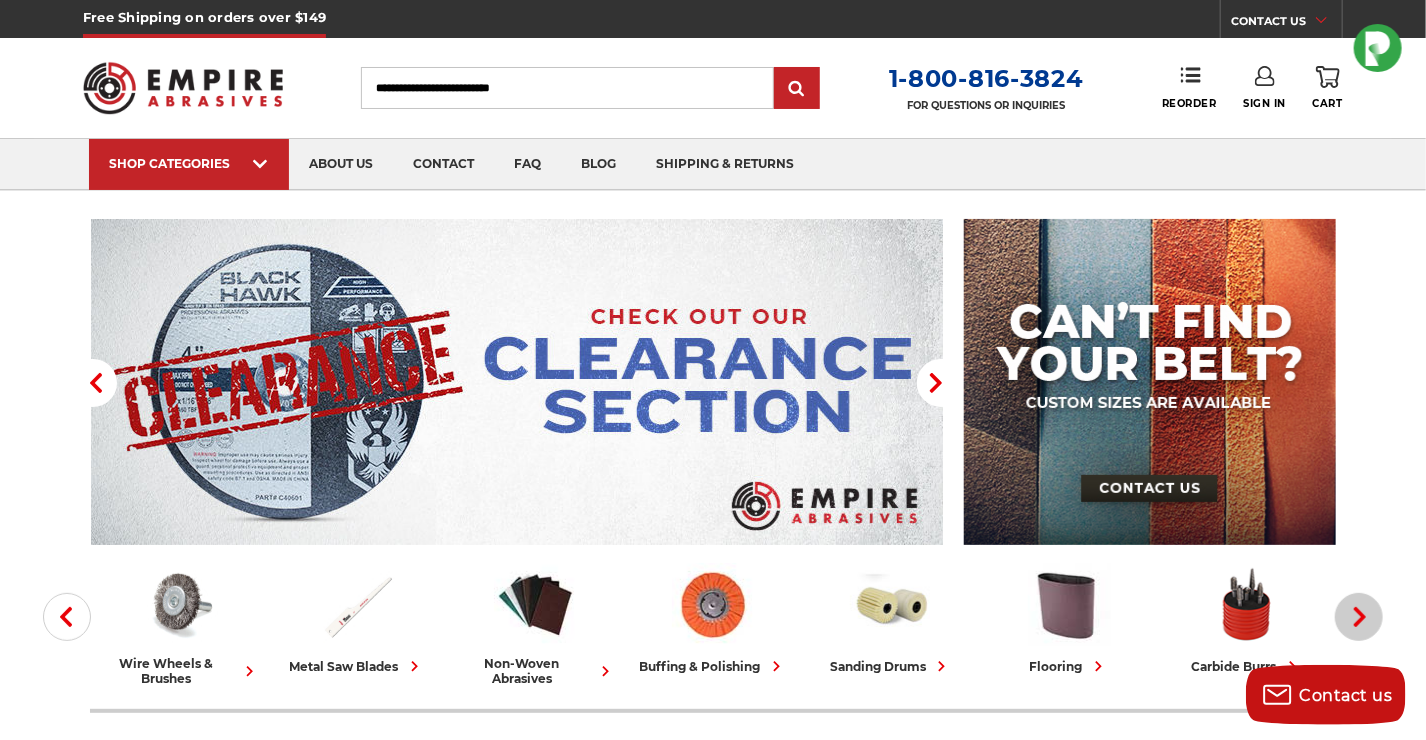 click 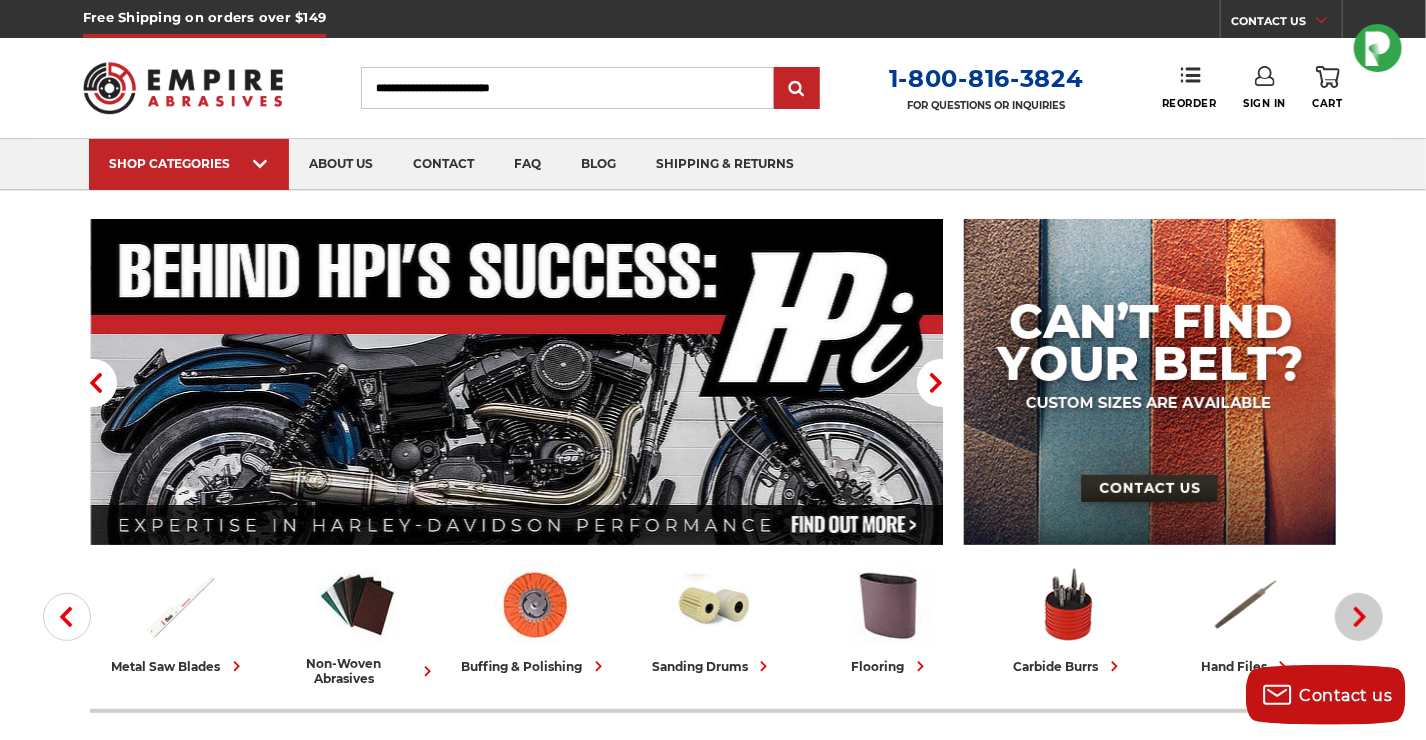 click 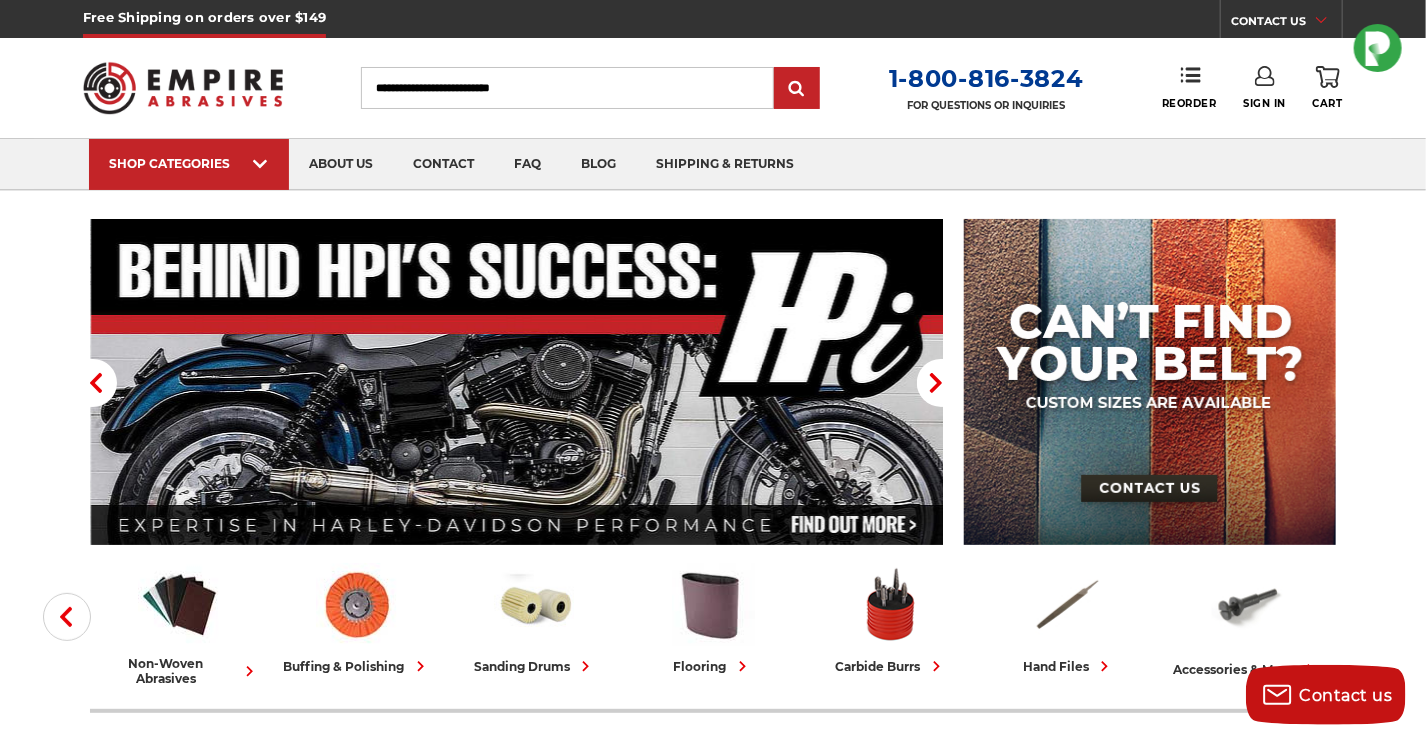 click on "Previous
sanding belts
other coated abrasives
sanding discs
bonded cutting & grinding
wire wheels & brushes
metal saw blades
non-woven abrasives
buffing & polishing
sanding drums
flooring
carbide burrs
hand files
accessories & more" at bounding box center [713, 1598] 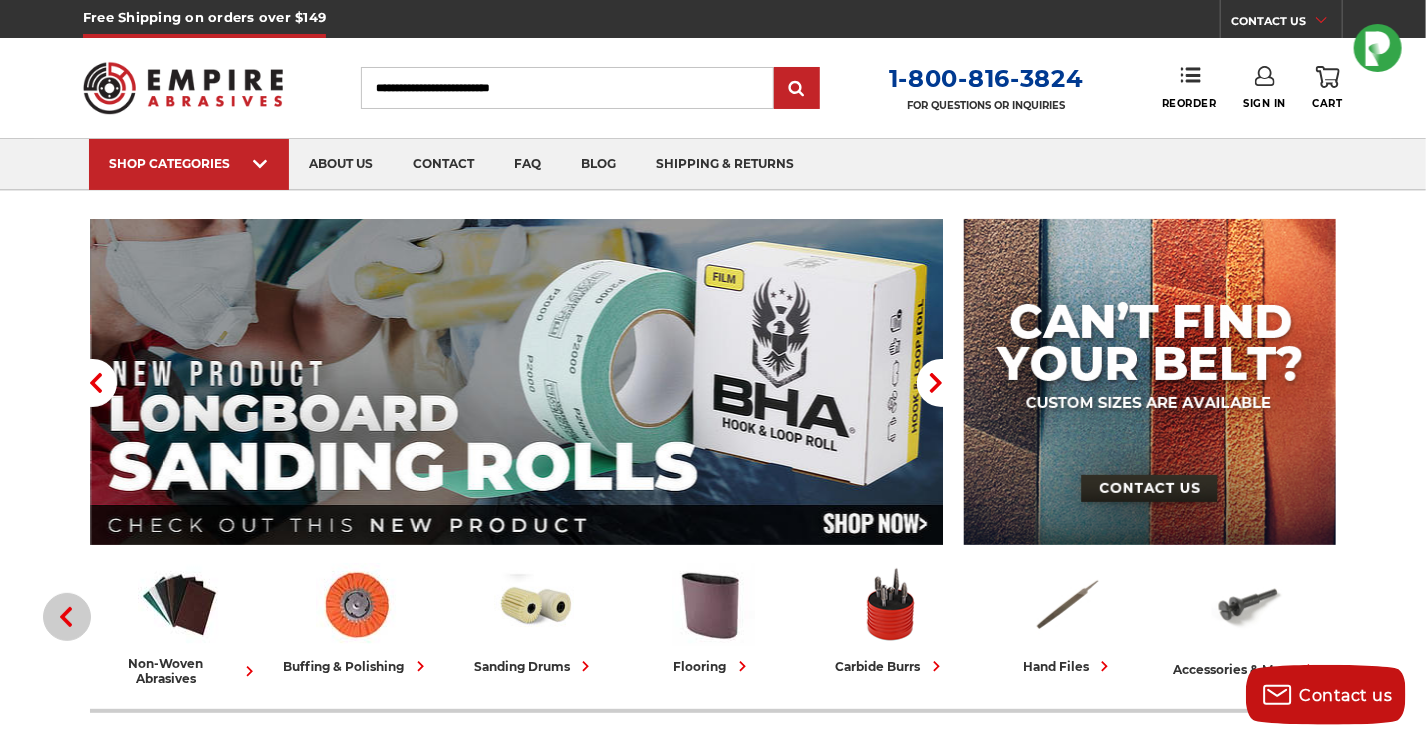 click 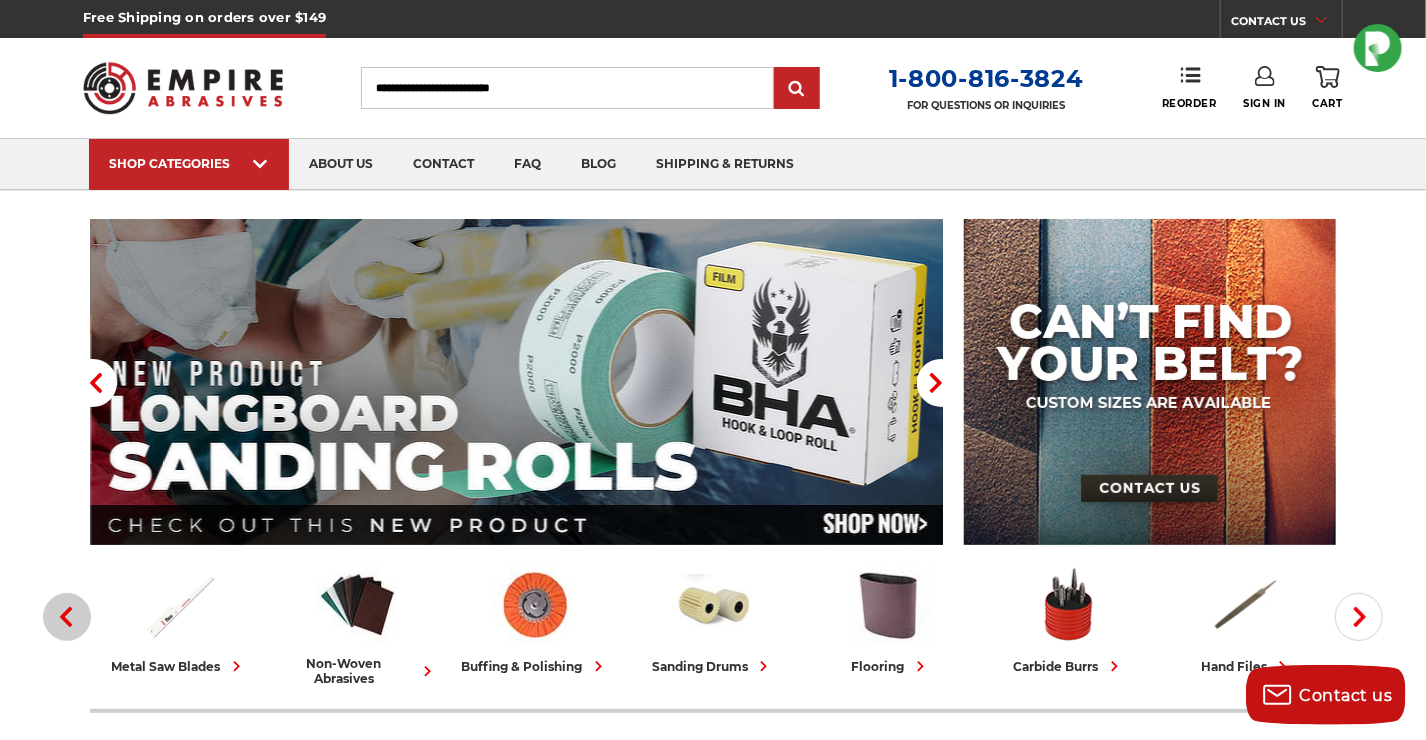 click 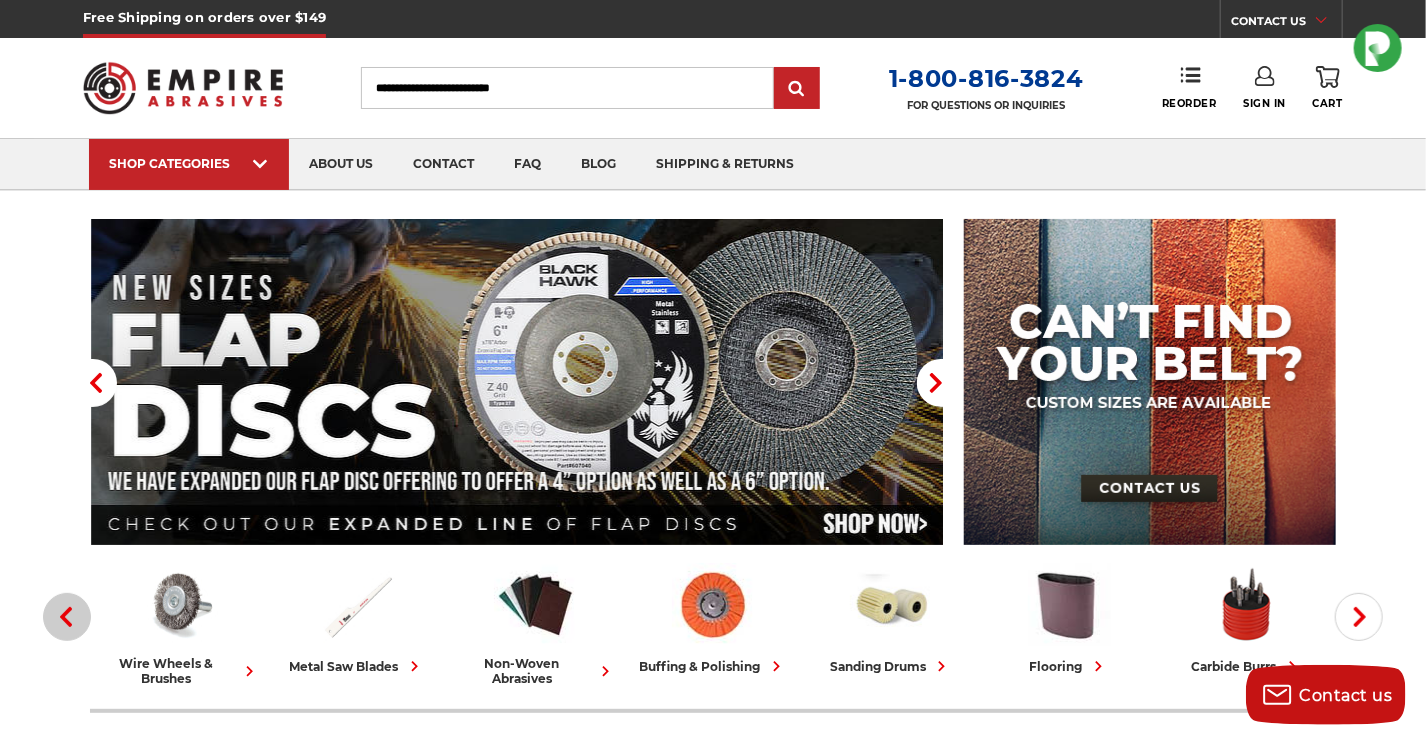 click 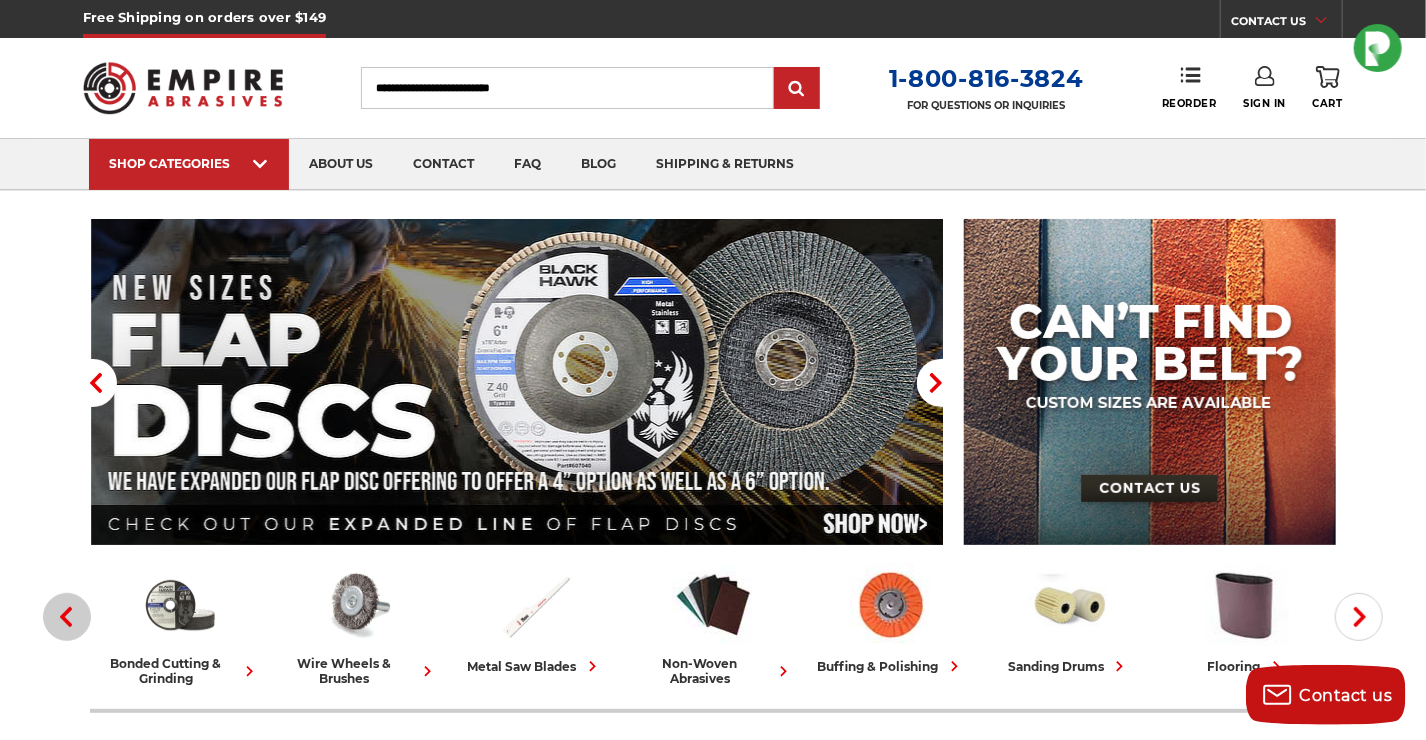 click 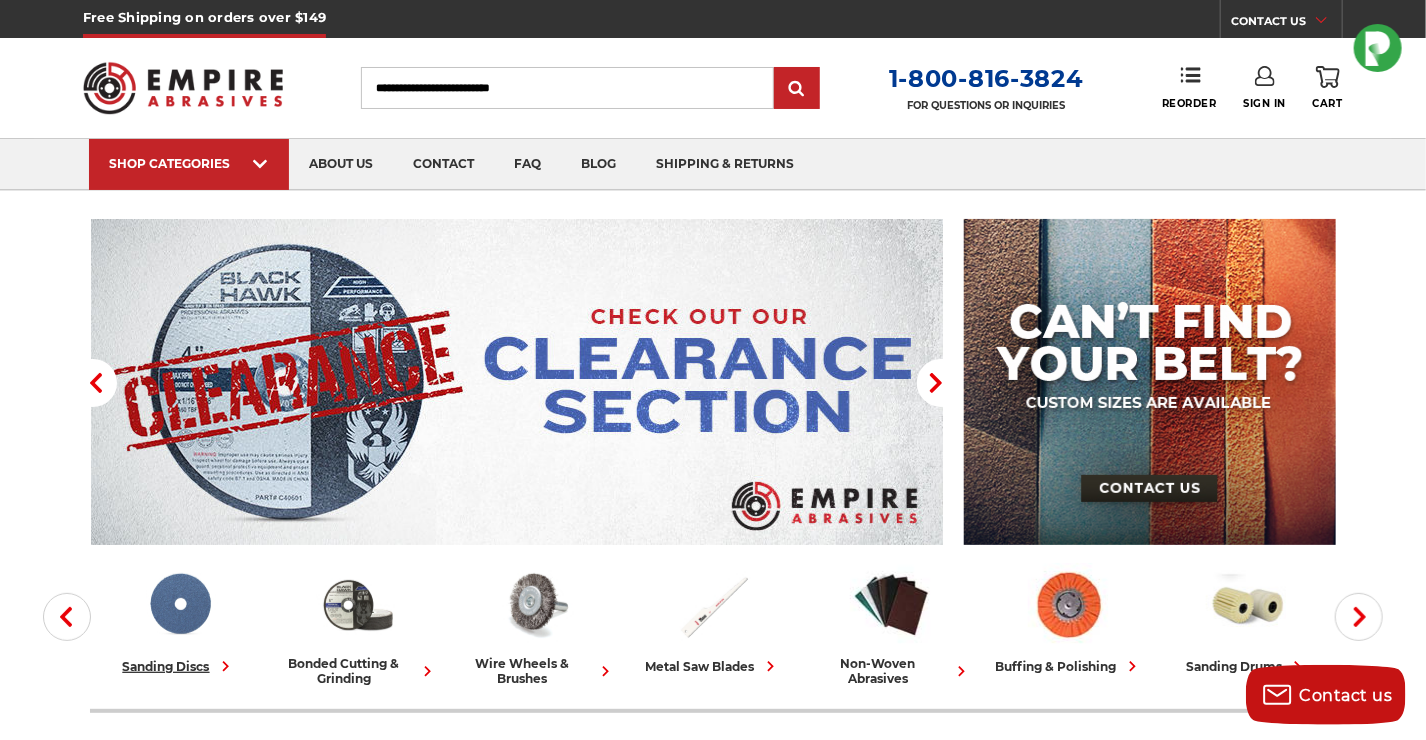 click at bounding box center (179, 604) 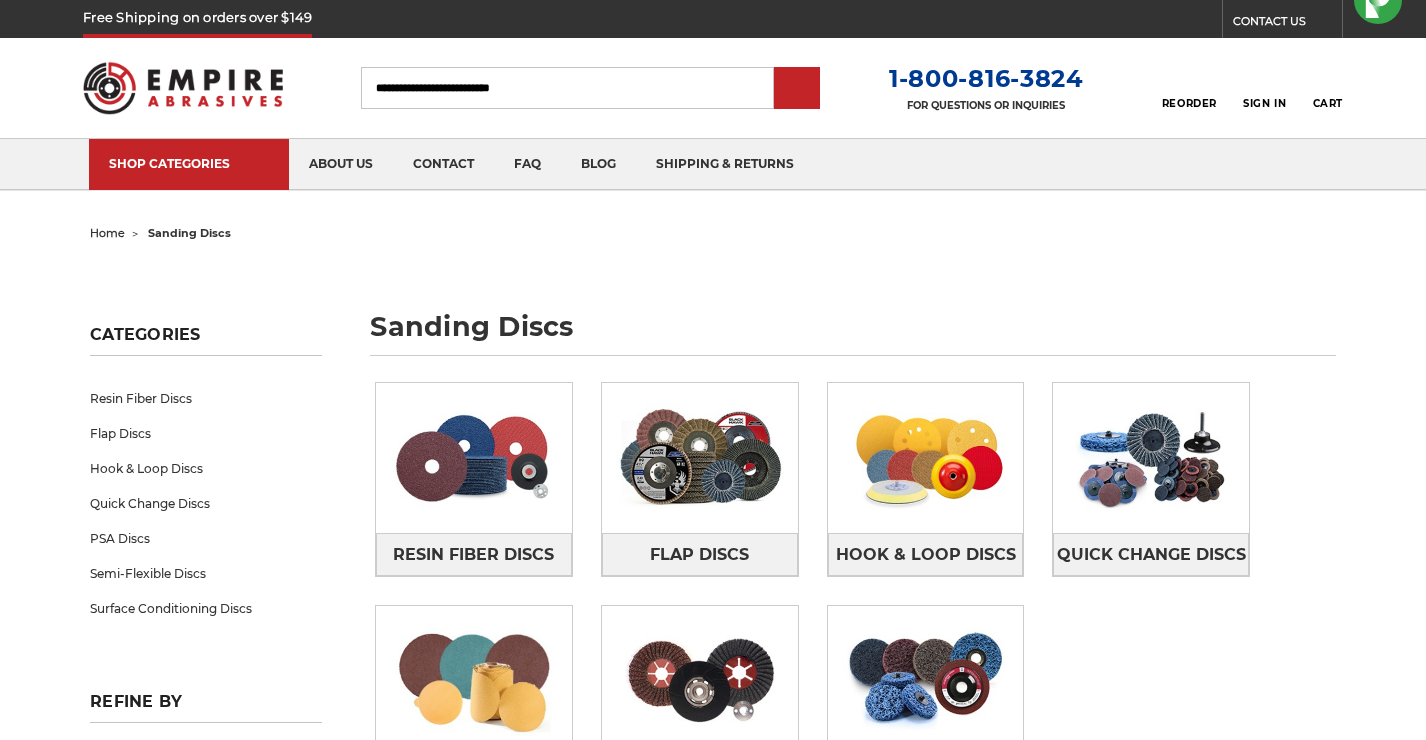 scroll, scrollTop: 0, scrollLeft: 0, axis: both 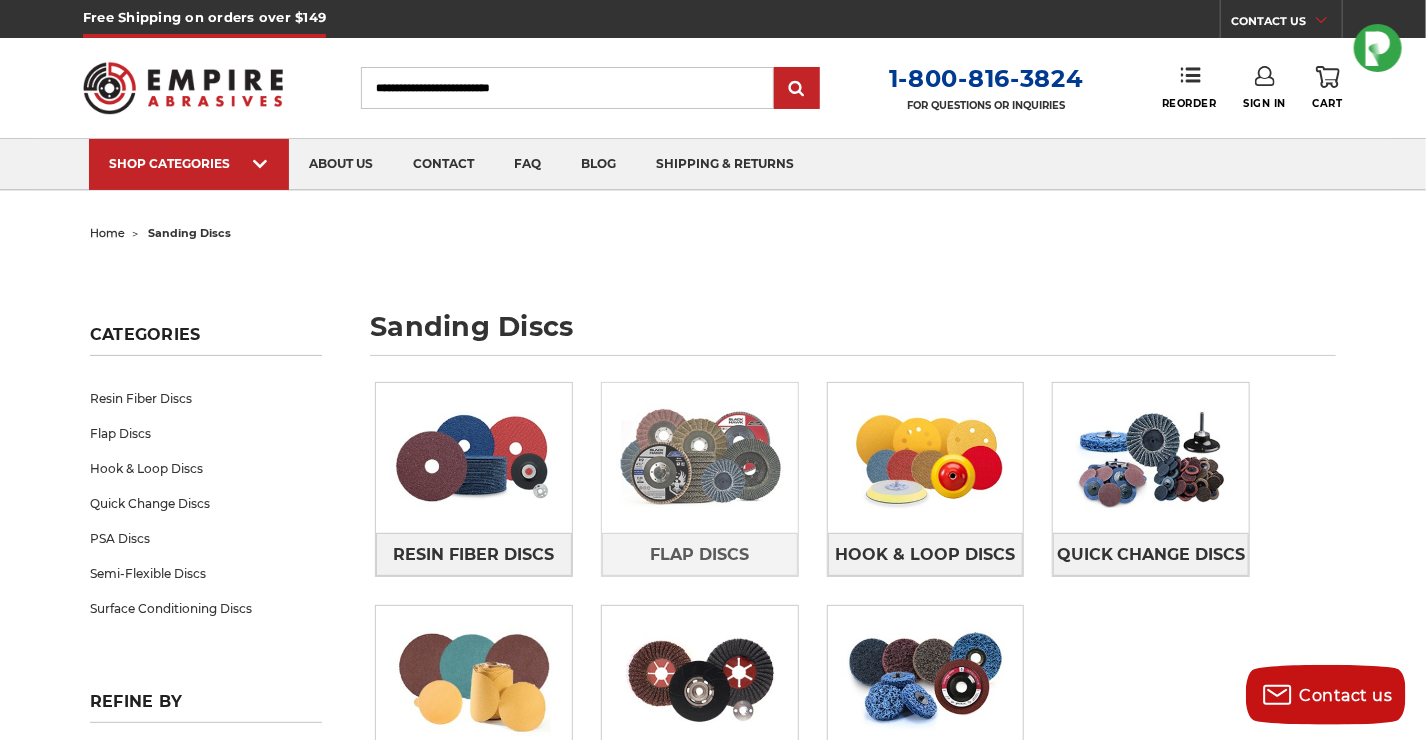 click at bounding box center [700, 458] 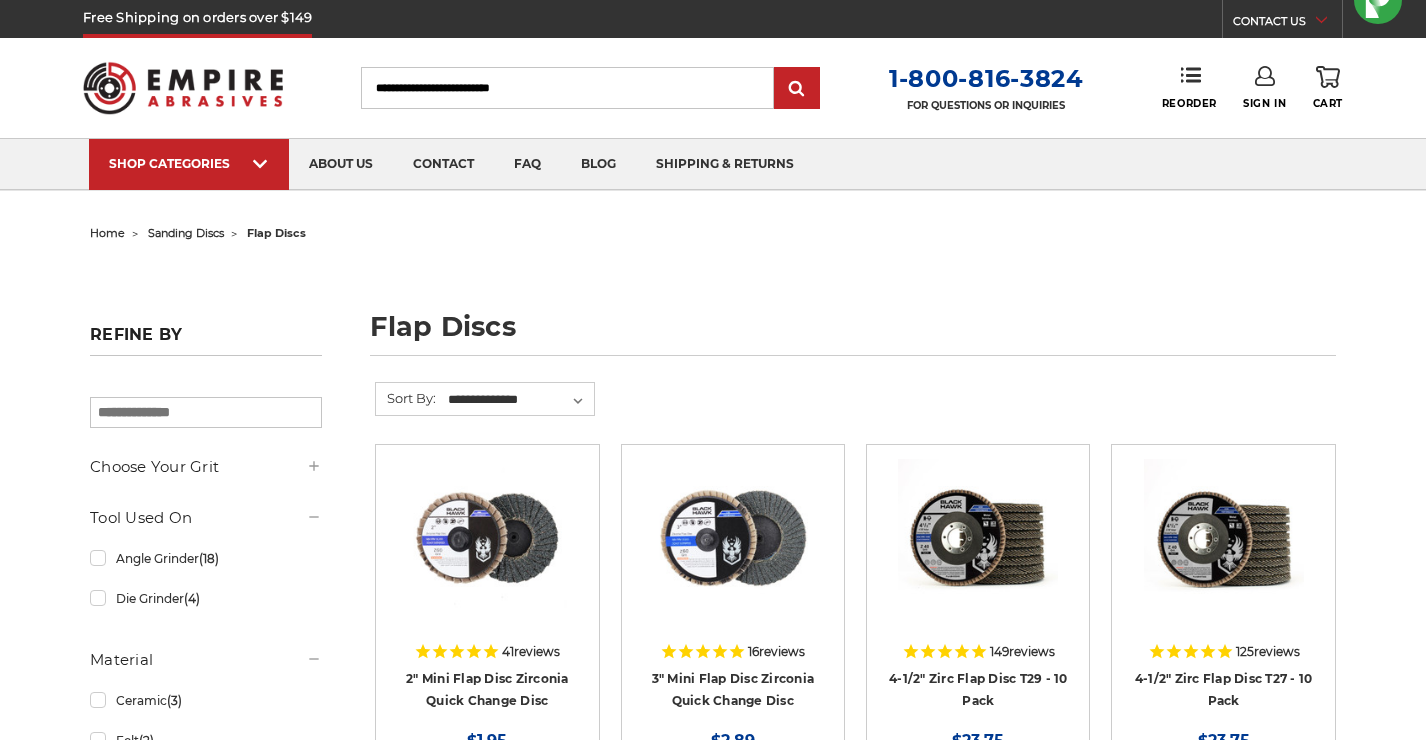 scroll, scrollTop: 0, scrollLeft: 0, axis: both 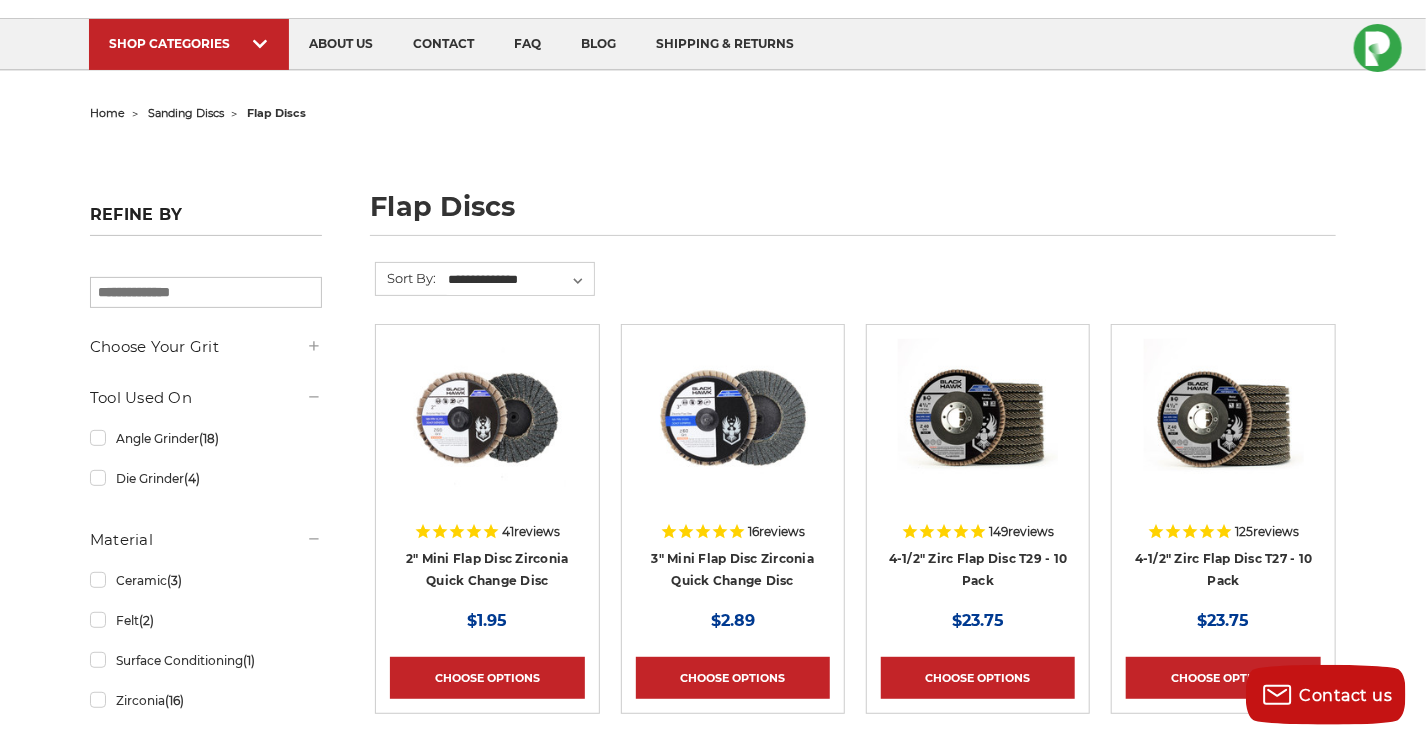 click at bounding box center (733, 436) 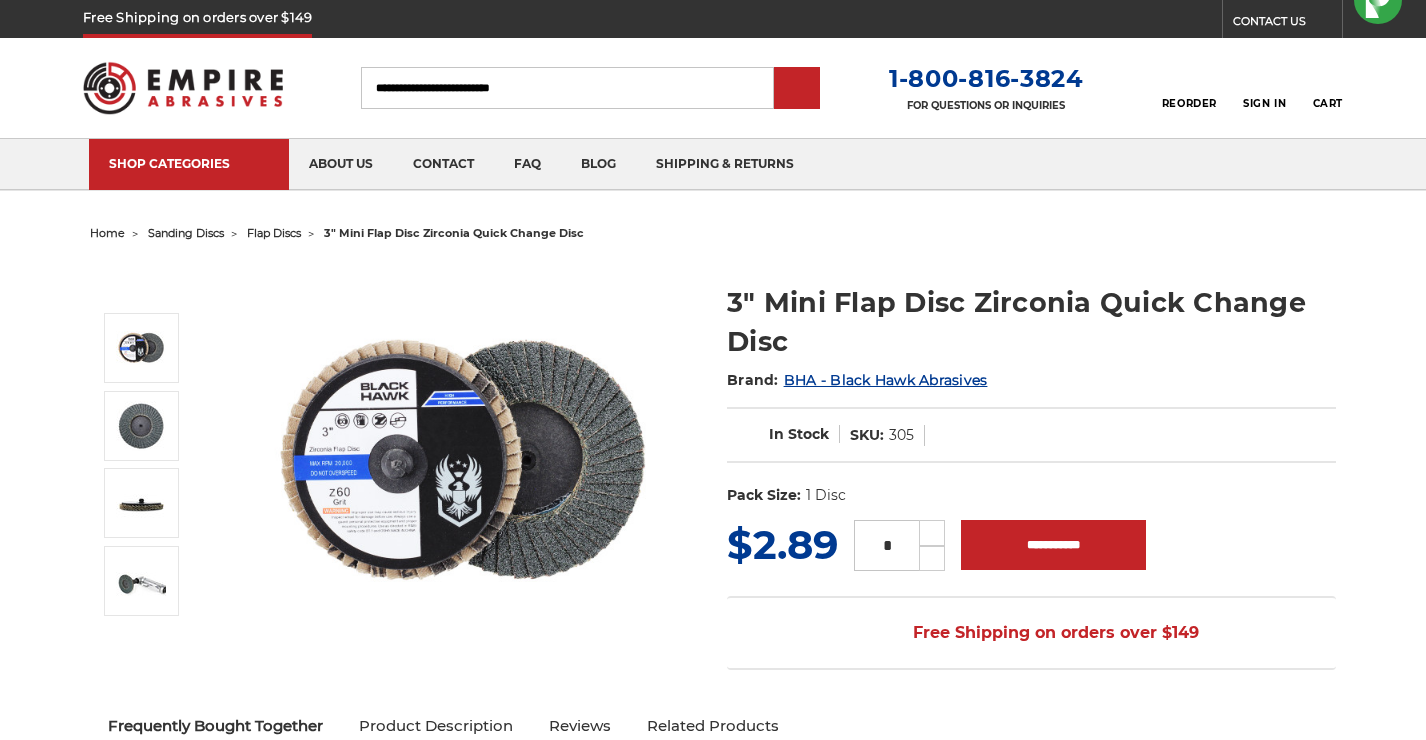 scroll, scrollTop: 0, scrollLeft: 0, axis: both 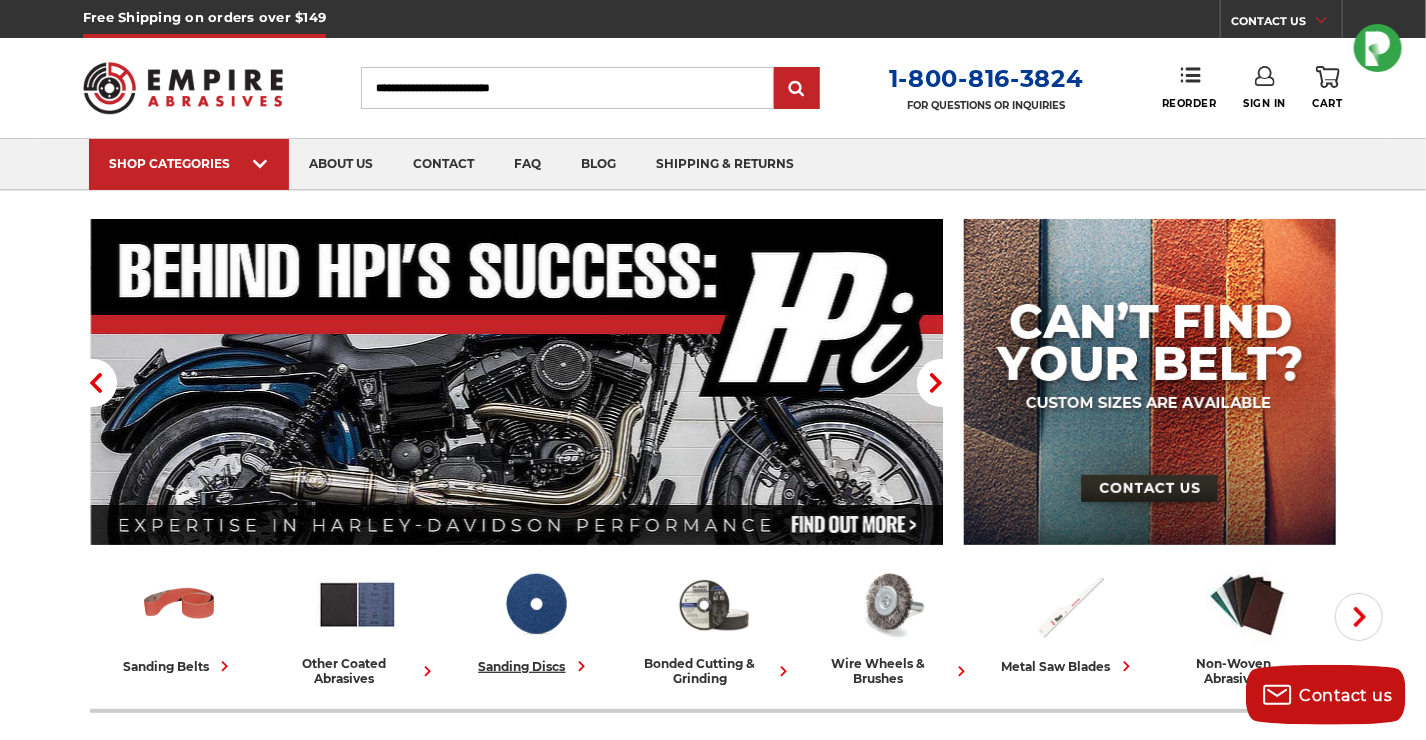 click on "sanding discs" at bounding box center [535, 620] 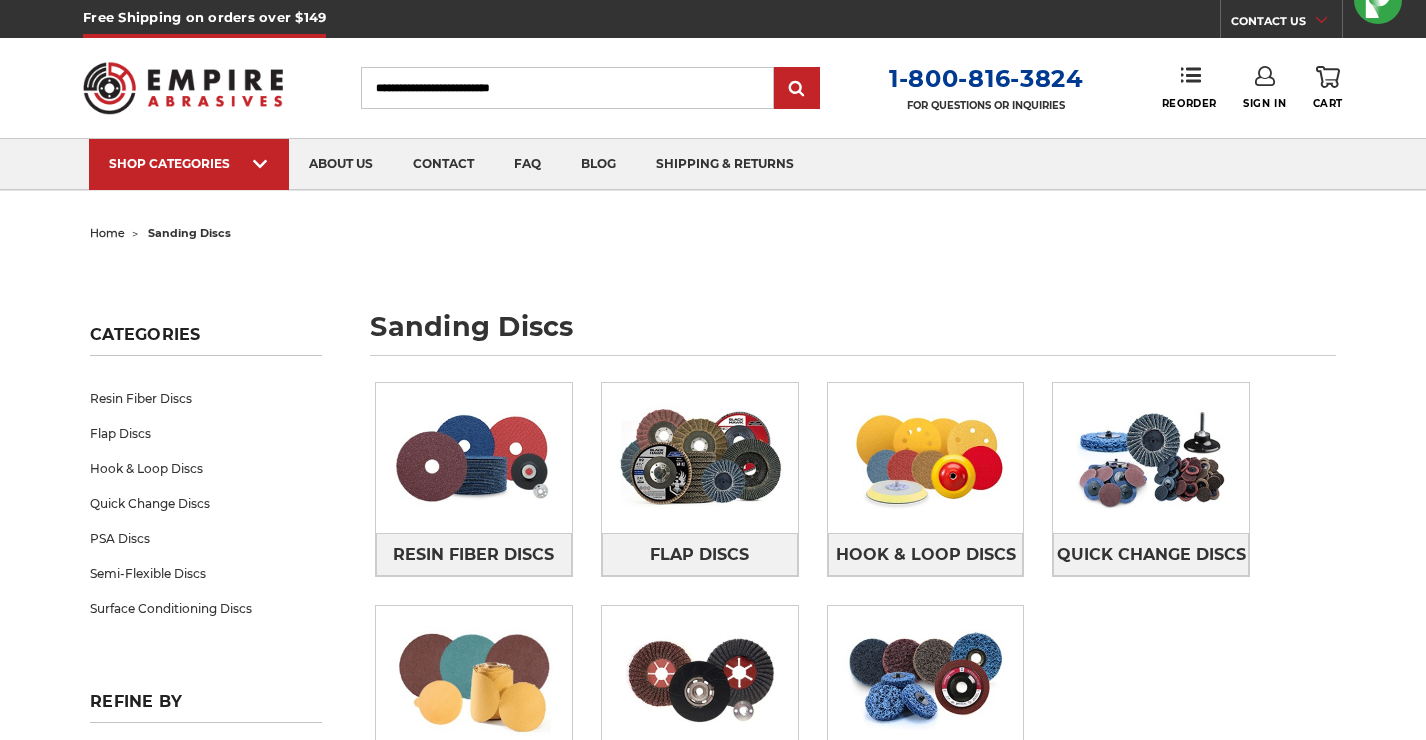 scroll, scrollTop: 0, scrollLeft: 0, axis: both 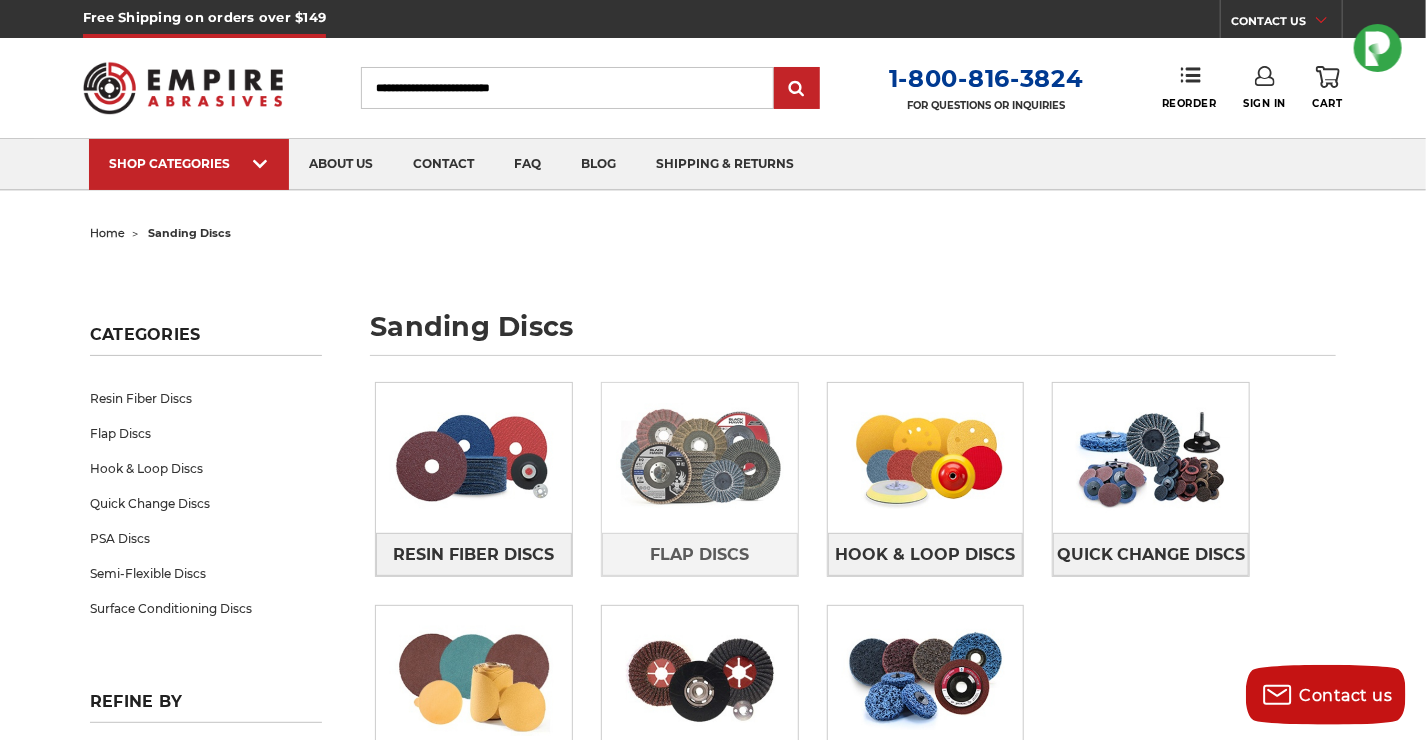 click at bounding box center (700, 458) 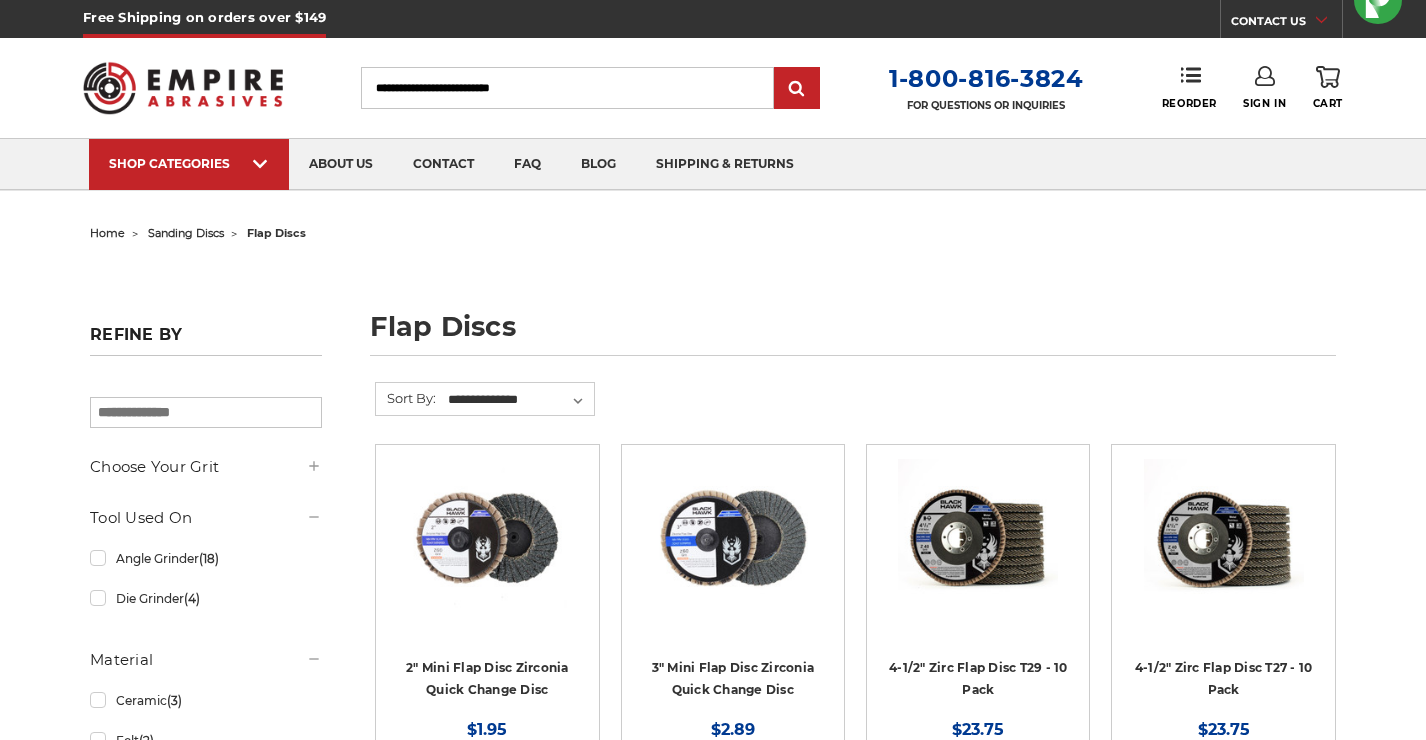 scroll, scrollTop: 0, scrollLeft: 0, axis: both 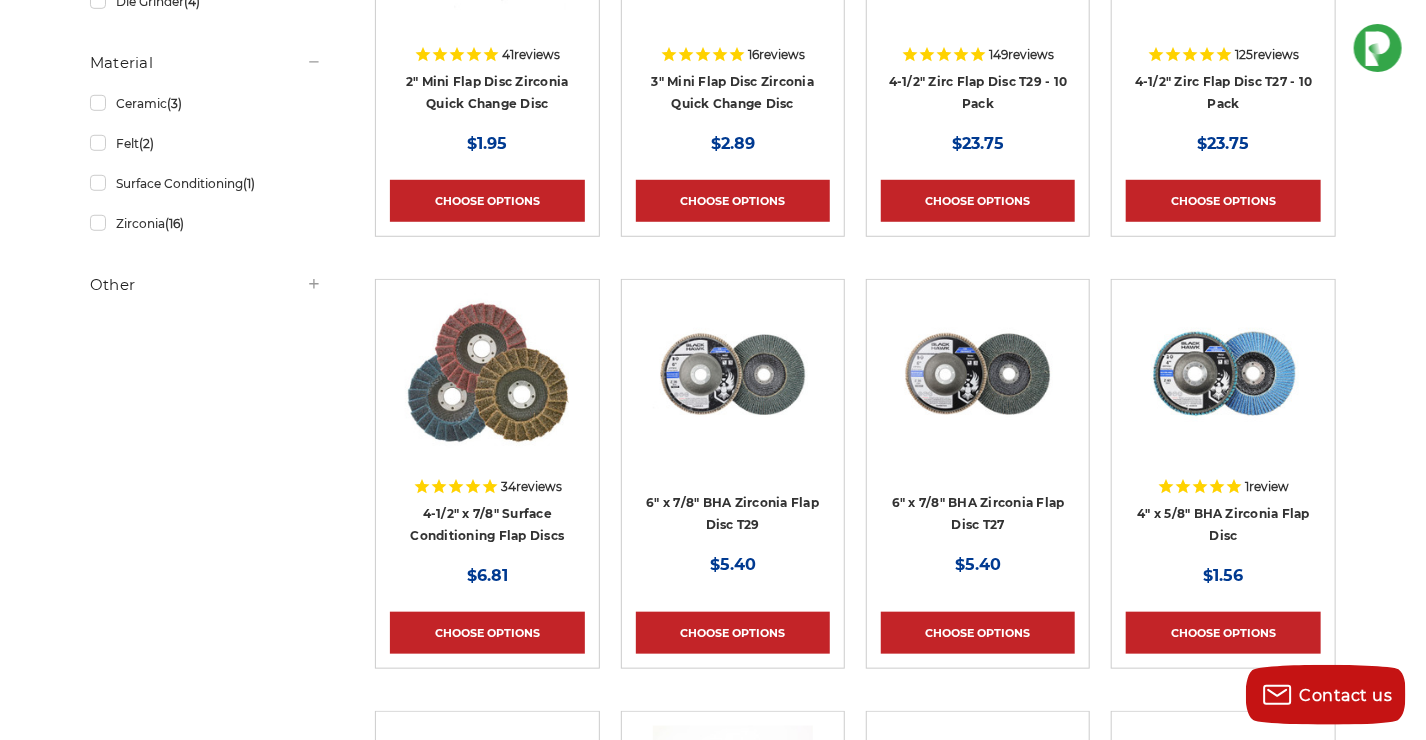 click on "home
sanding discs
flap discs
flap discs
Refine by
×
Browse by Choose Your Grit, Grit & more
Hide Filters
Show Filters
Choose Your Grit" at bounding box center (713, 1930) 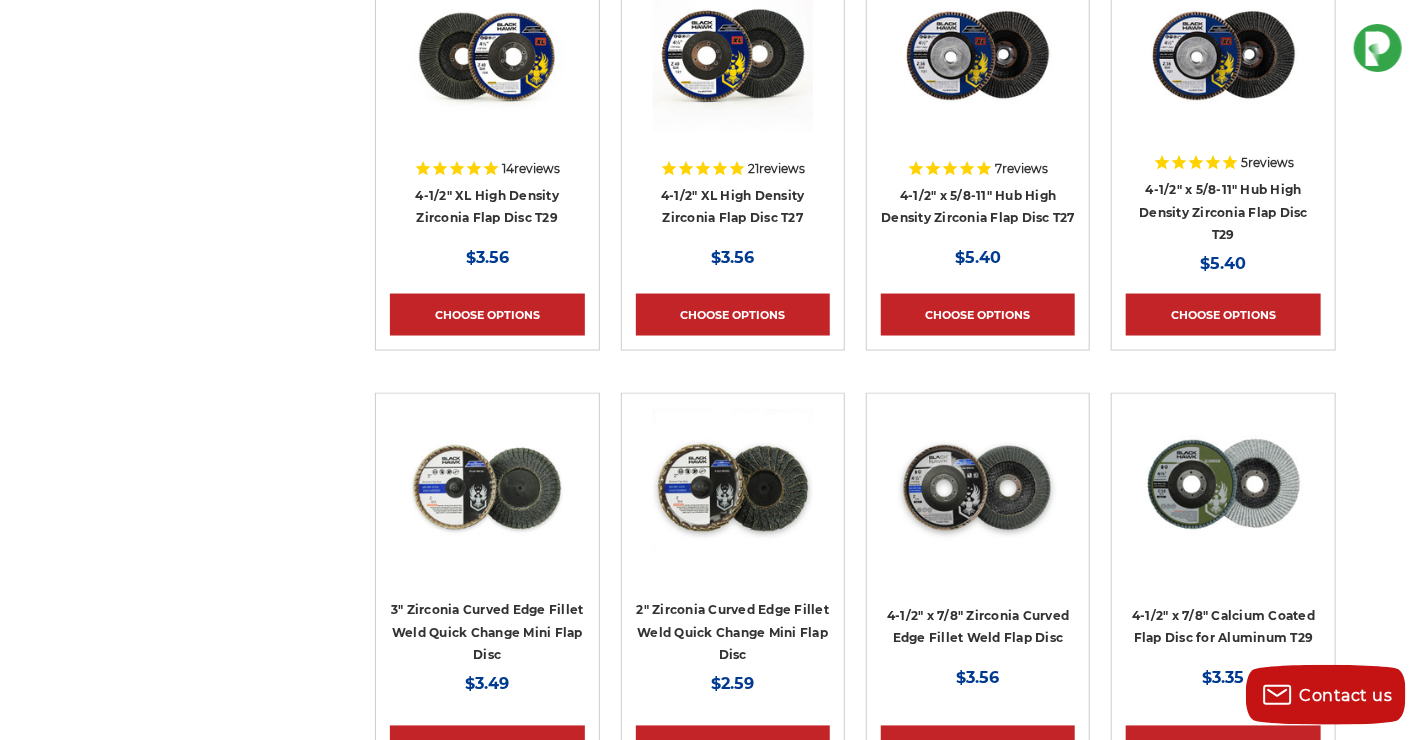scroll, scrollTop: 1344, scrollLeft: 0, axis: vertical 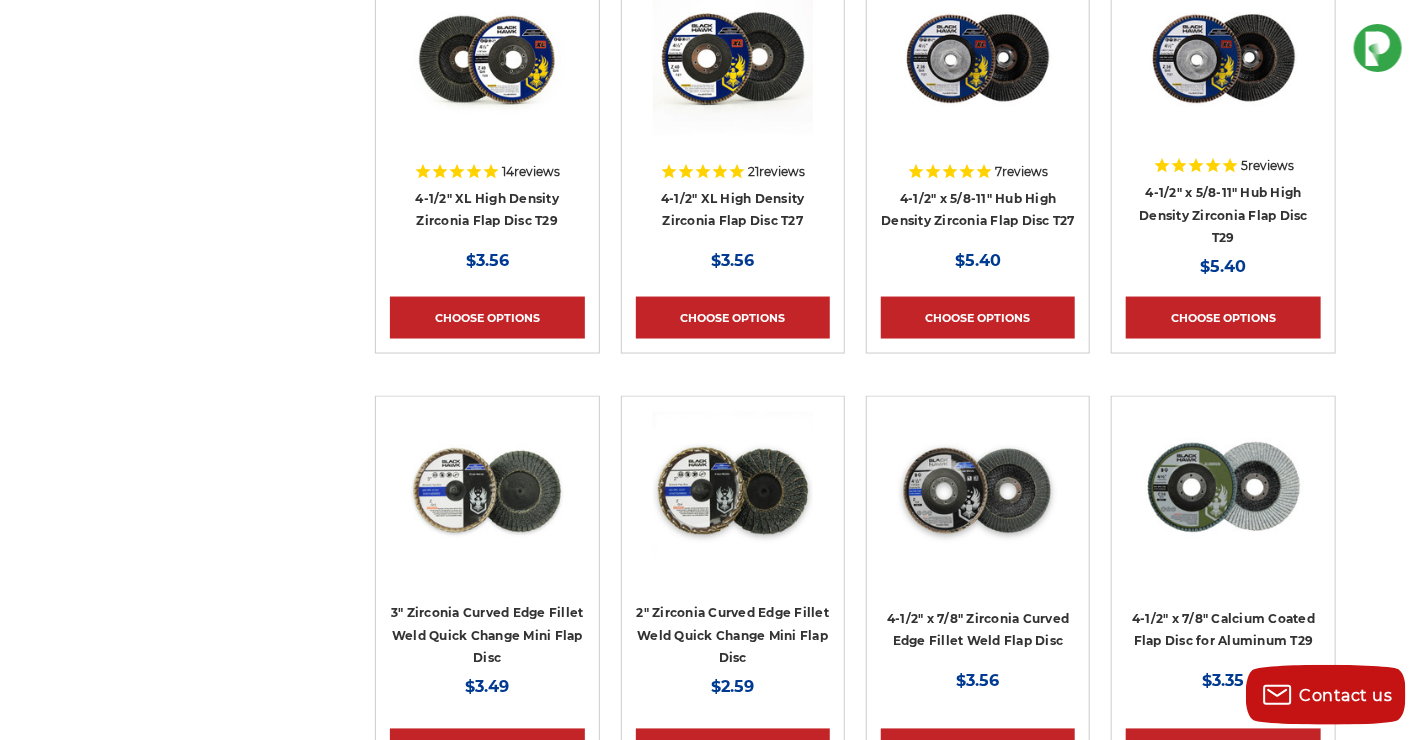 click on "home
sanding discs
flap discs
flap discs
Refine by
×
Browse by Choose Your Grit, Grit & more
Hide Filters
Show Filters
Choose Your Grit" at bounding box center [713, 1183] 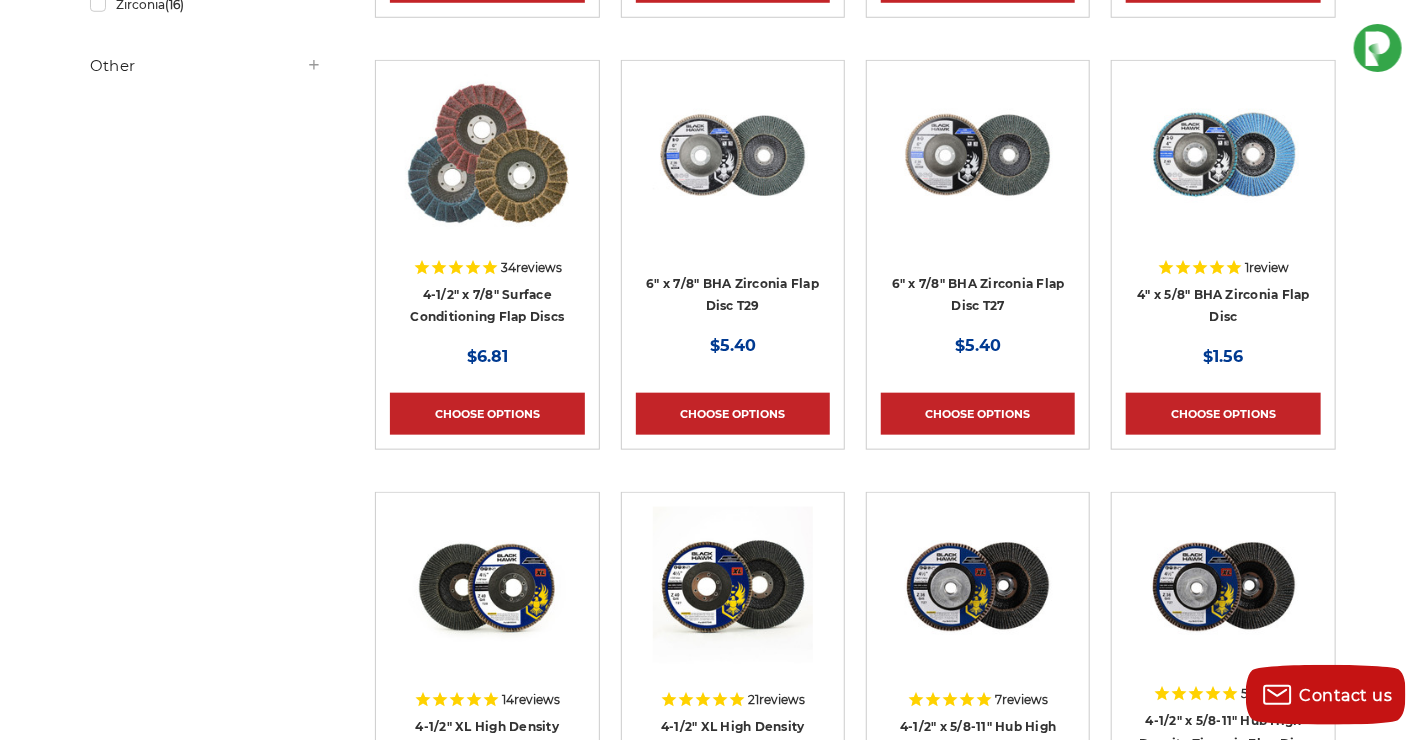 scroll, scrollTop: 815, scrollLeft: 0, axis: vertical 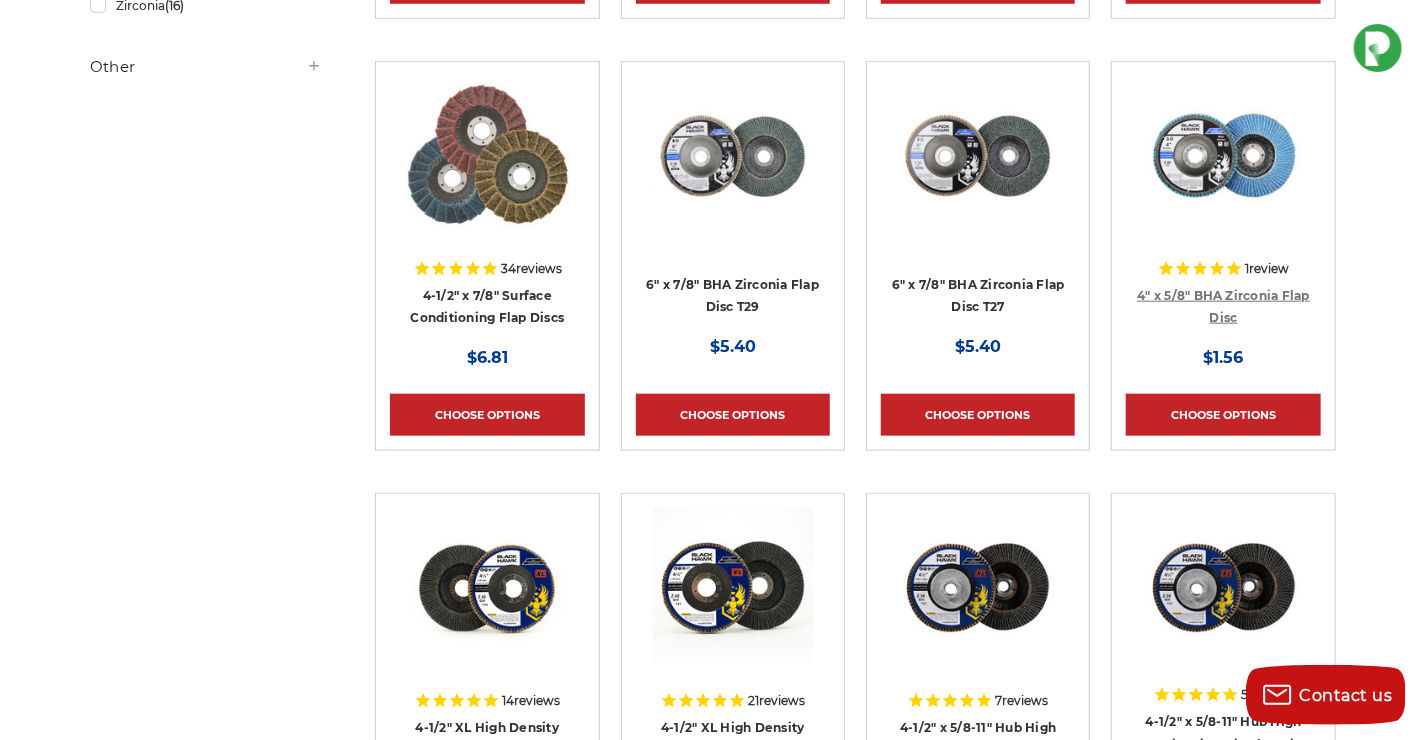click on "4" x 5/8" BHA Zirconia Flap Disc" at bounding box center (1223, 307) 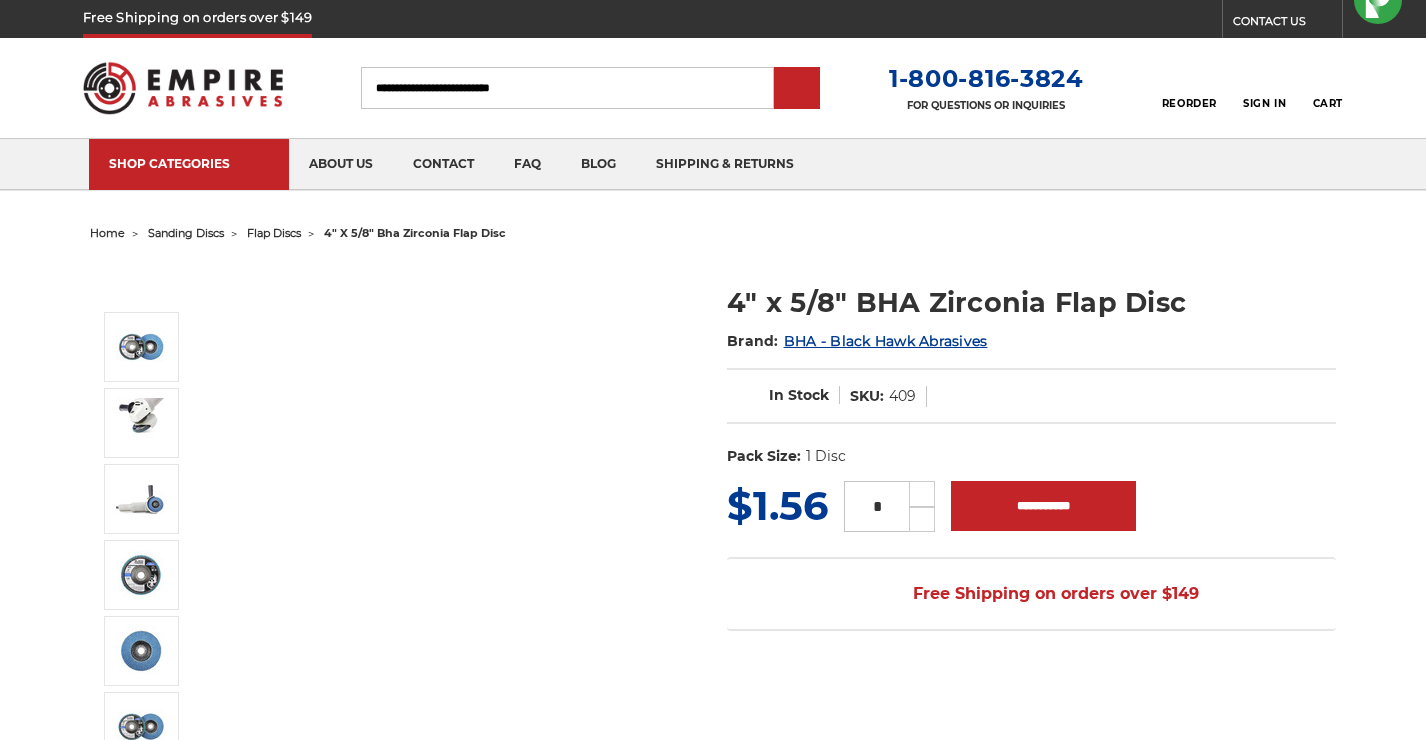 scroll, scrollTop: 0, scrollLeft: 0, axis: both 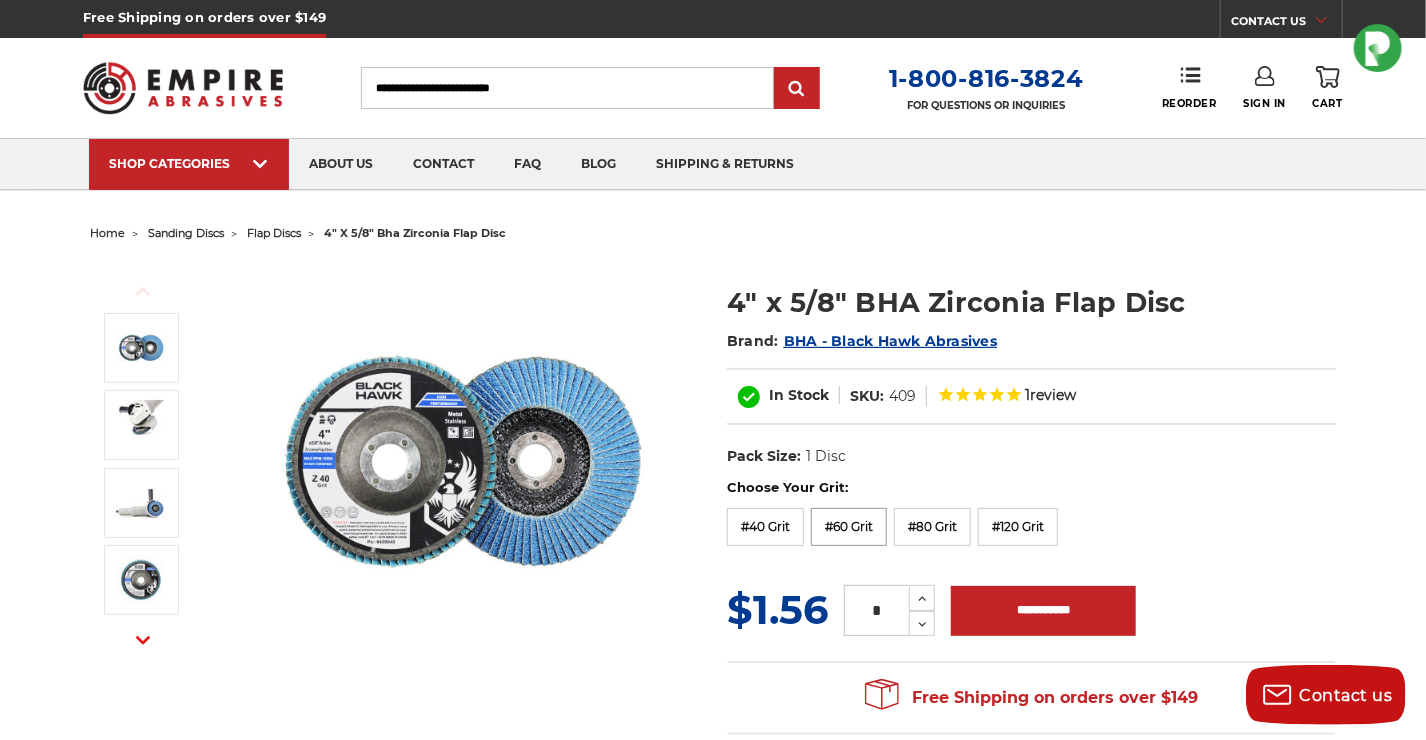 click on "#60 Grit" at bounding box center (849, 527) 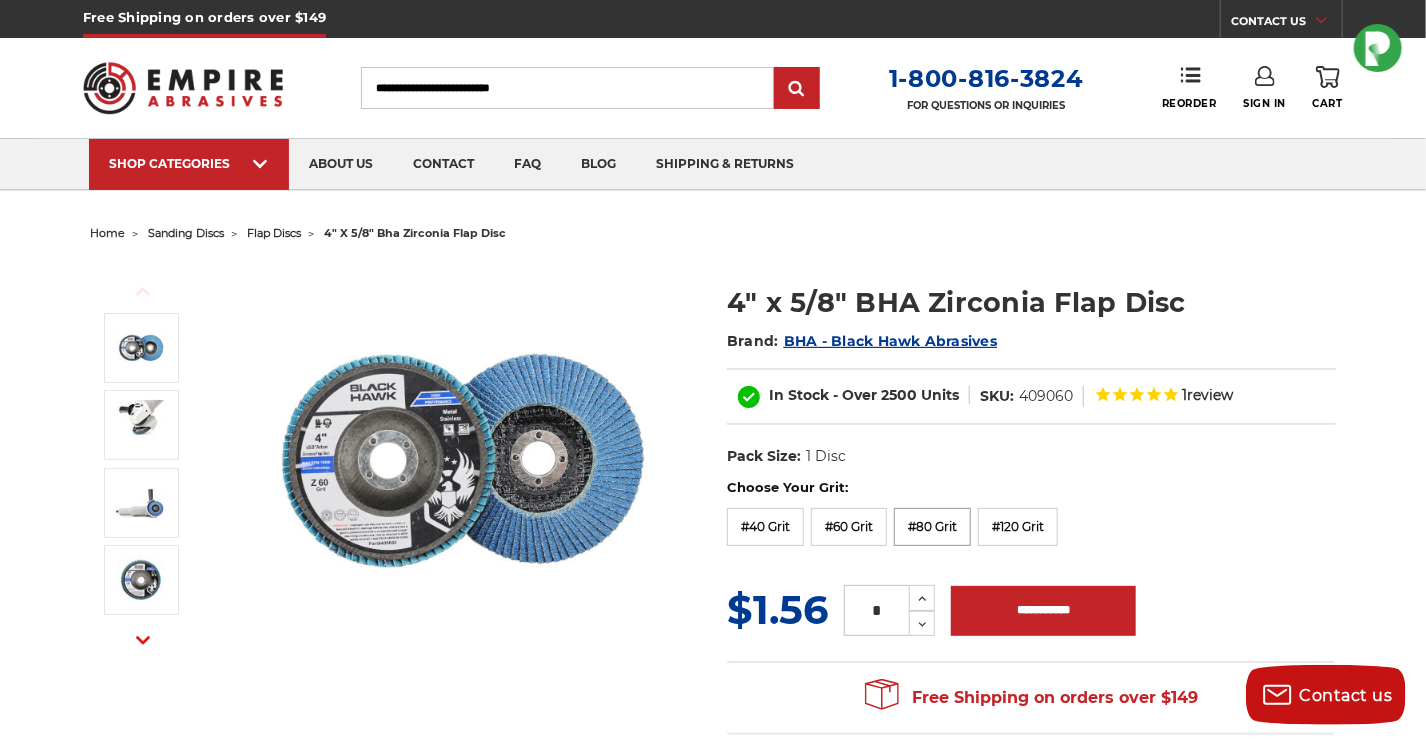 click on "#80 Grit" at bounding box center (932, 527) 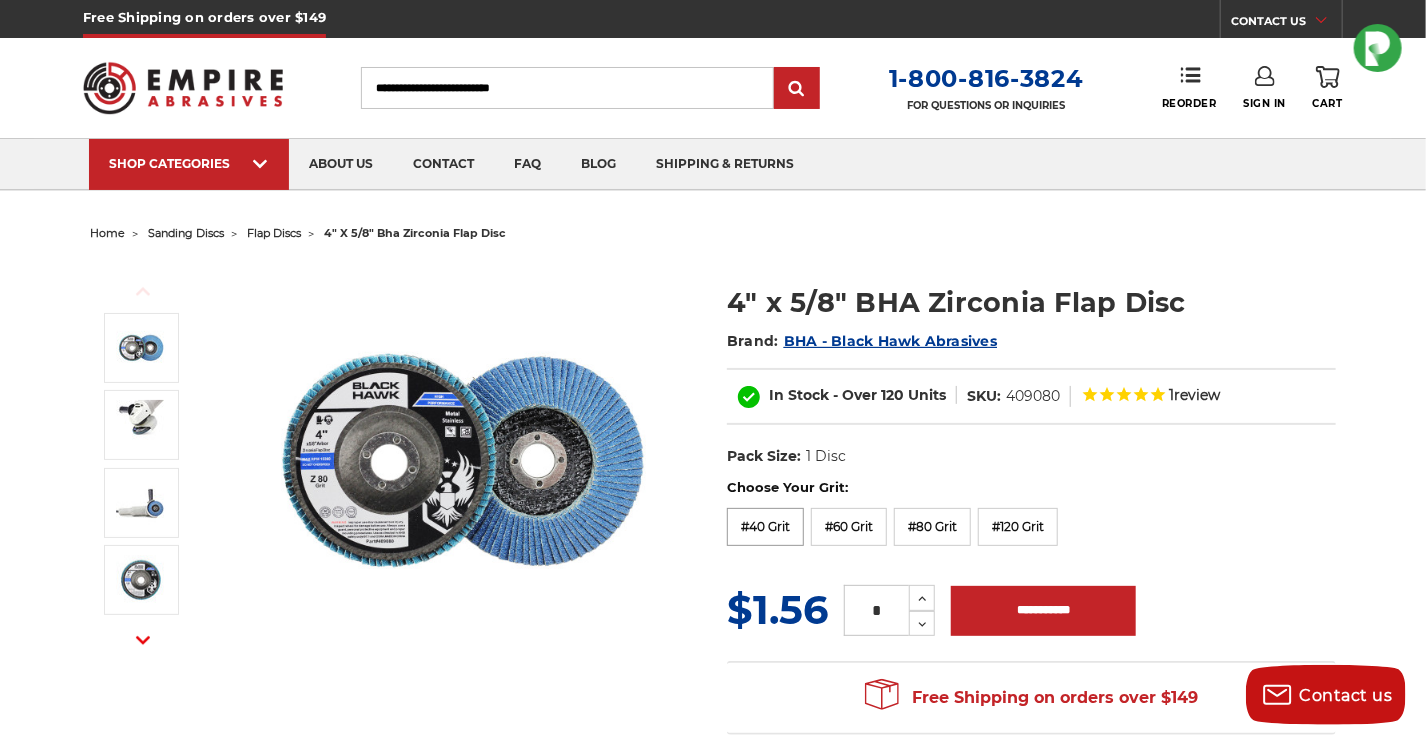click on "#40 Grit" at bounding box center [765, 527] 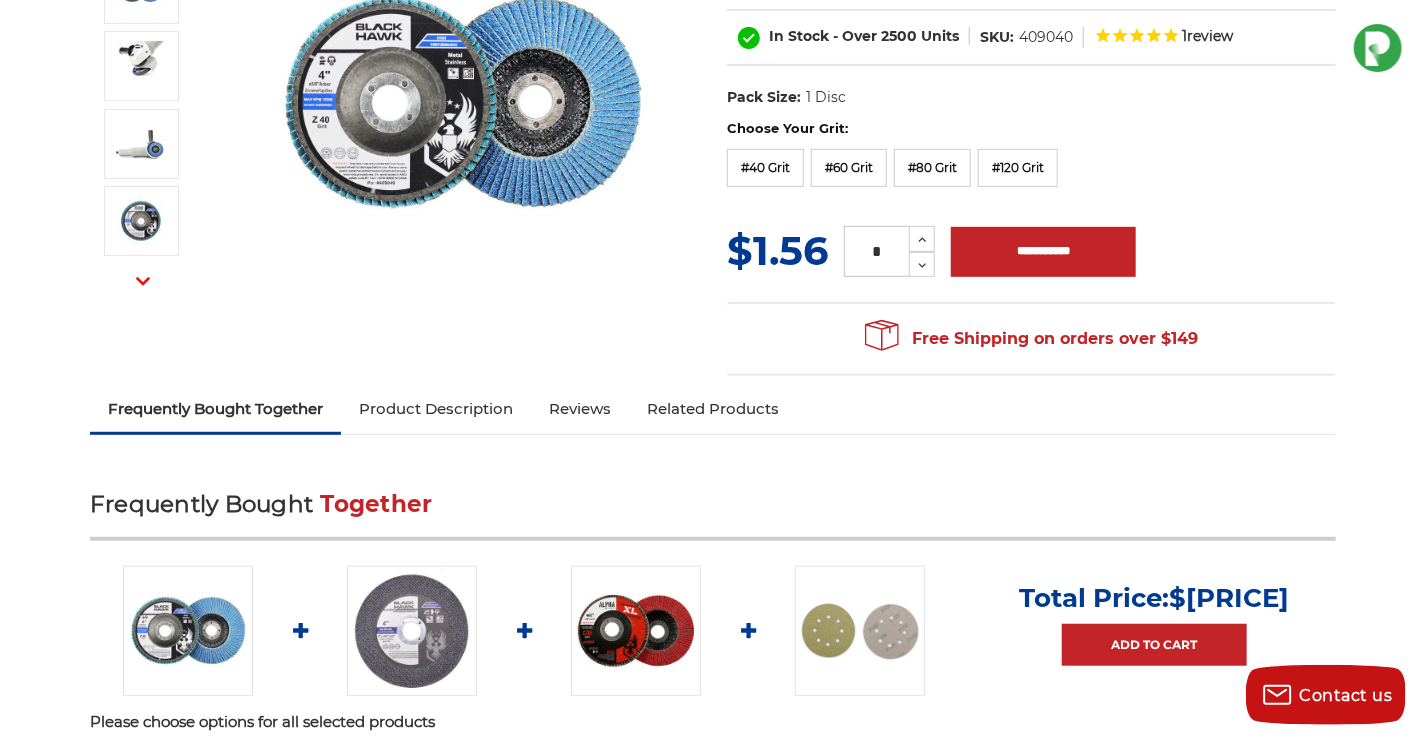 scroll, scrollTop: 362, scrollLeft: 0, axis: vertical 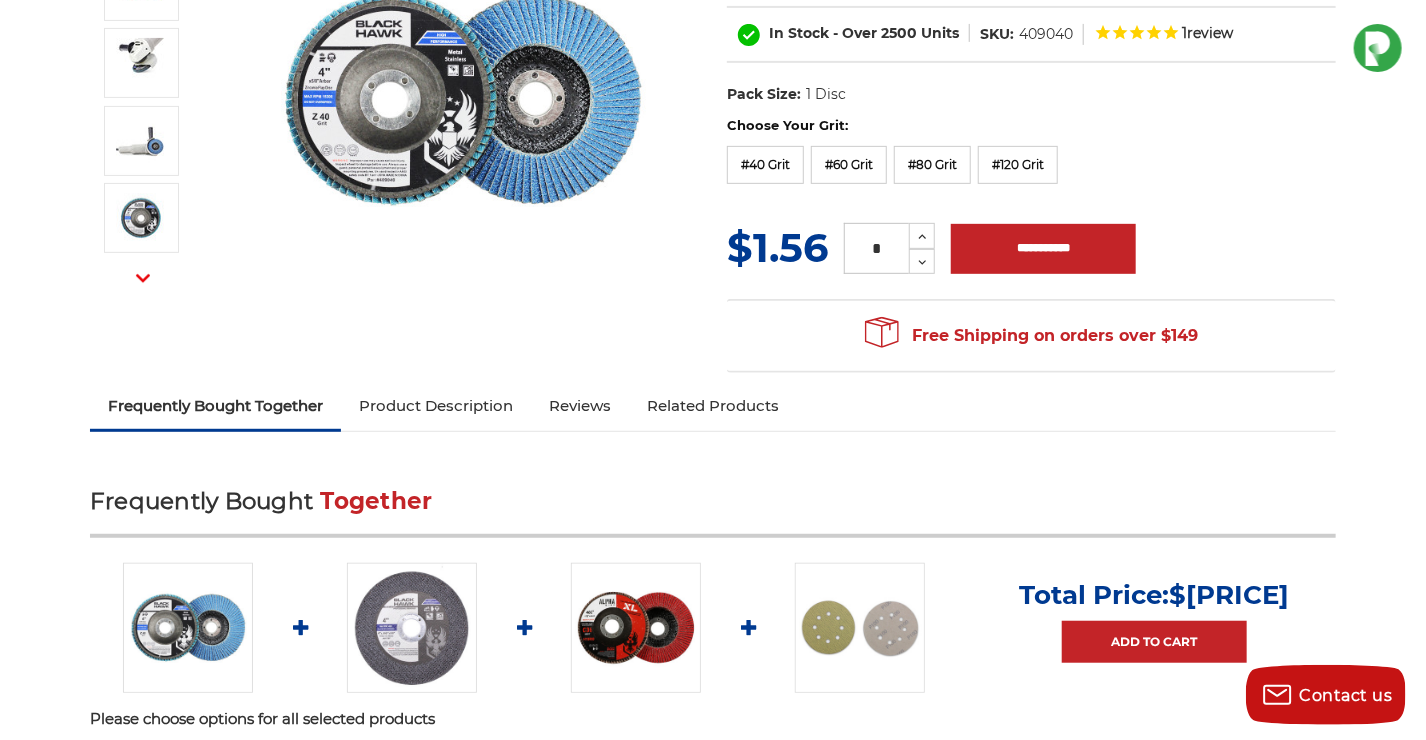 click on "Product Description" at bounding box center [436, 406] 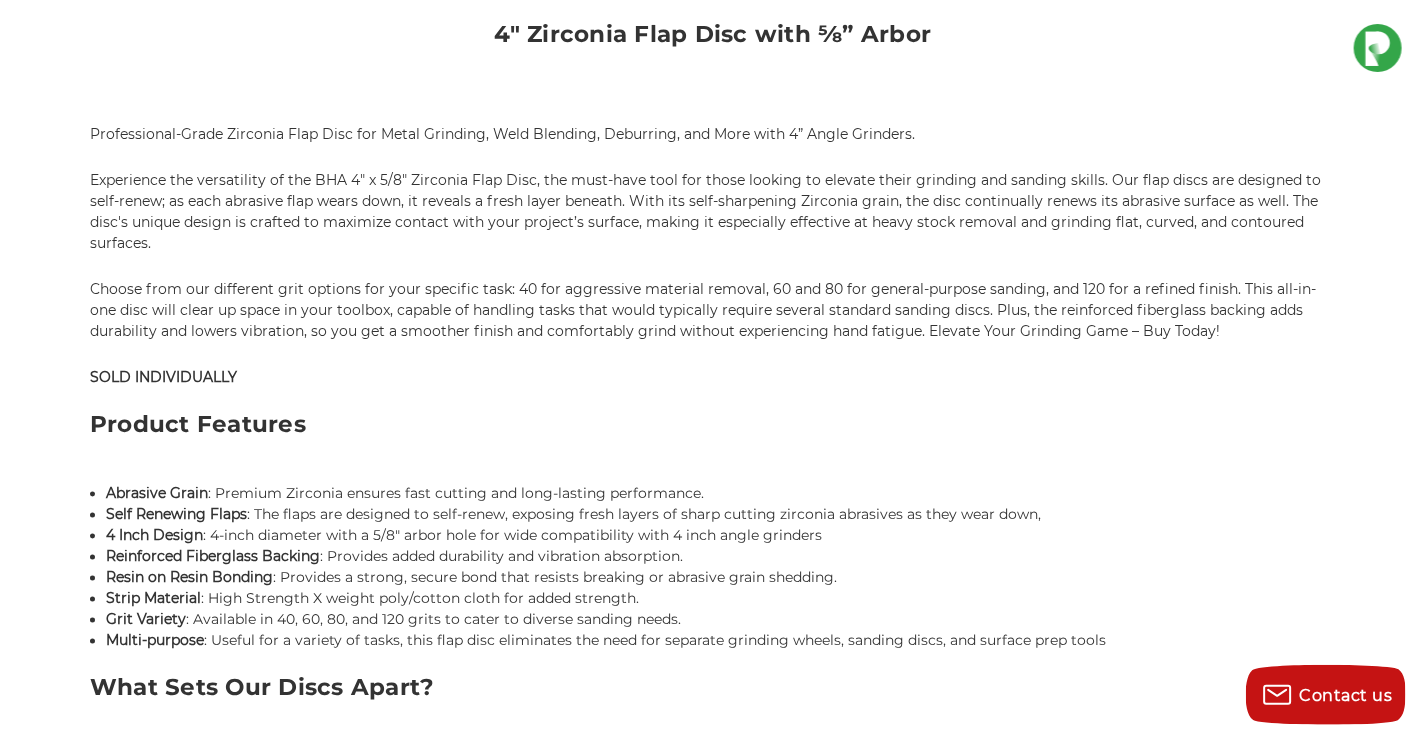 scroll, scrollTop: 1125, scrollLeft: 0, axis: vertical 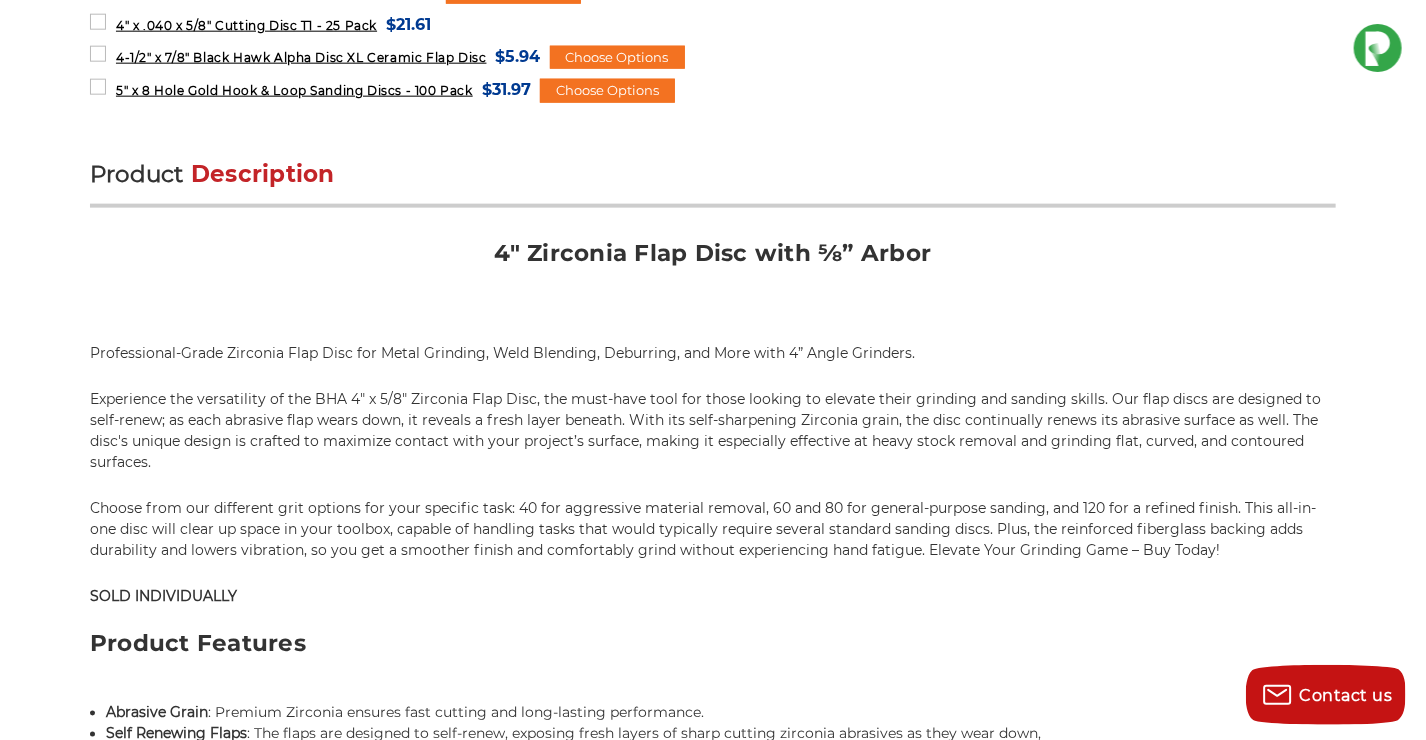 click on "Choose from our different grit options for your specific task: 40 for aggressive material removal, 60 and 80 for general-purpose sanding, and 120 for a refined finish. This all-in-one disc will clear up space in your toolbox, capable of handling tasks that would typically require several standard sanding discs. Plus, the reinforced fiberglass backing adds durability and lowers vibration, so you get a smoother finish and comfortably grind without experiencing hand fatigue. Elevate Your Grinding Game – Buy Today!" at bounding box center [713, 529] 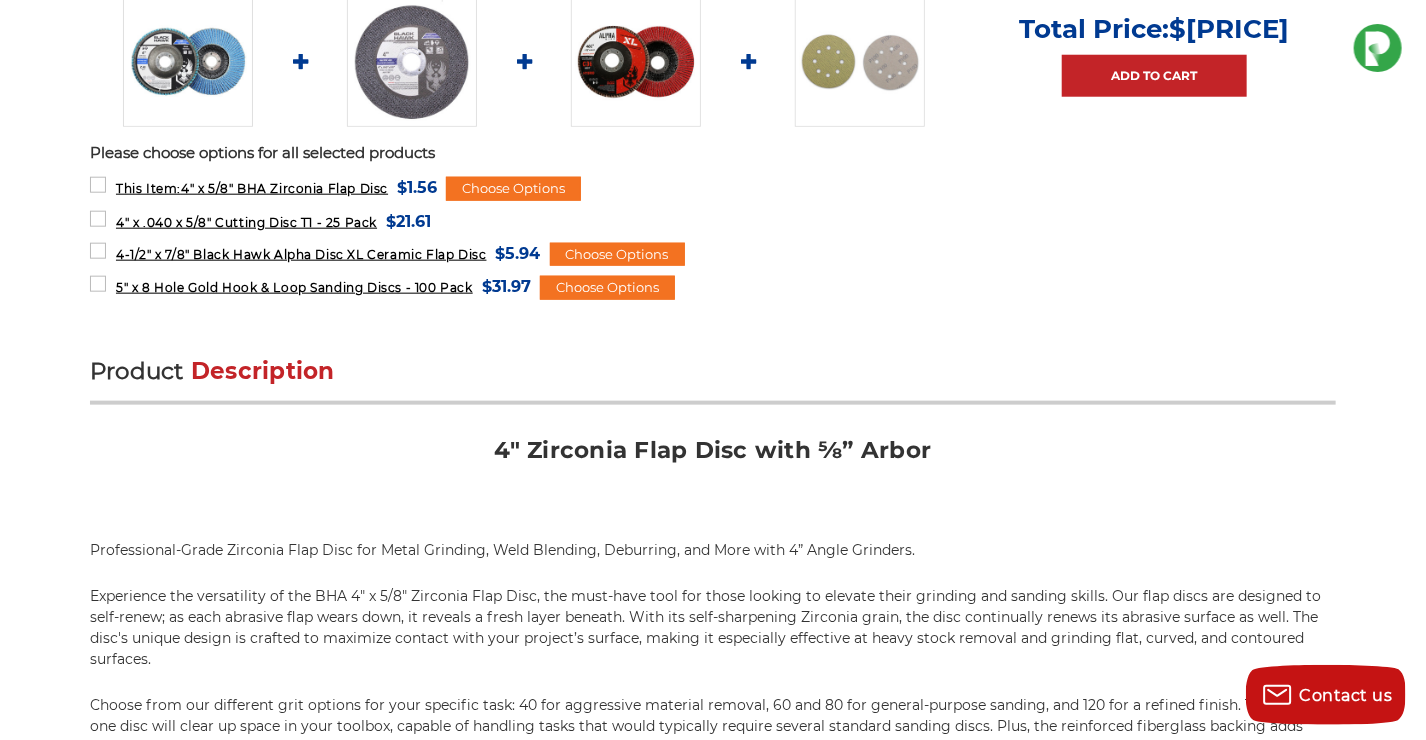 scroll, scrollTop: 928, scrollLeft: 0, axis: vertical 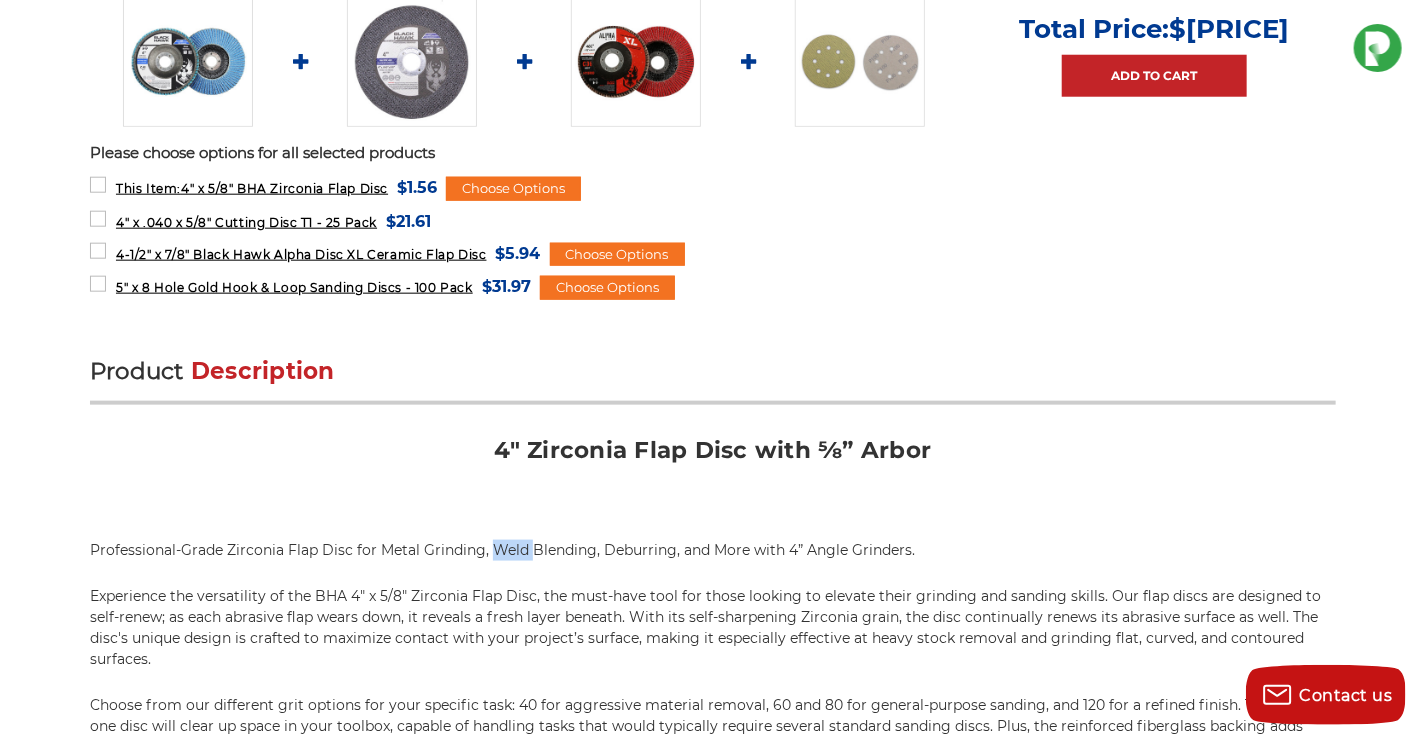 click on "Product
Description
4" Zirconia Flap Disc with ⅝” Arbor
Professional-Grade Zirconia Flap Disc for Metal Grinding, Weld Blending, Deburring, and More with 4” Angle Grinders.
Experience the versatility of the BHA 4" x 5/8" Zirconia Flap Disc, the must-have tool for those looking to elevate their grinding and sanding skills. Our flap discs are designed to self-renew; as each abrasive flap wears down, it reveals a fresh layer beneath. With its self-sharpening Zirconia grain, the disc continually renews its abrasive surface as well. The disc's unique design is crafted to maximize contact with your project’s surface, making it especially effective at heavy stock removal and grinding flat, curved, and contoured surfaces.
SOLD INDIVIDUALLY
Product Features
Abrasive Grain : Premium Zirconia ensures fast cutting and long-lasting performance.
Self Renewing Flaps
4 Inch Design
Reinforced Fiberglass Backing
Resin on Resin Bonding" at bounding box center [713, 1229] 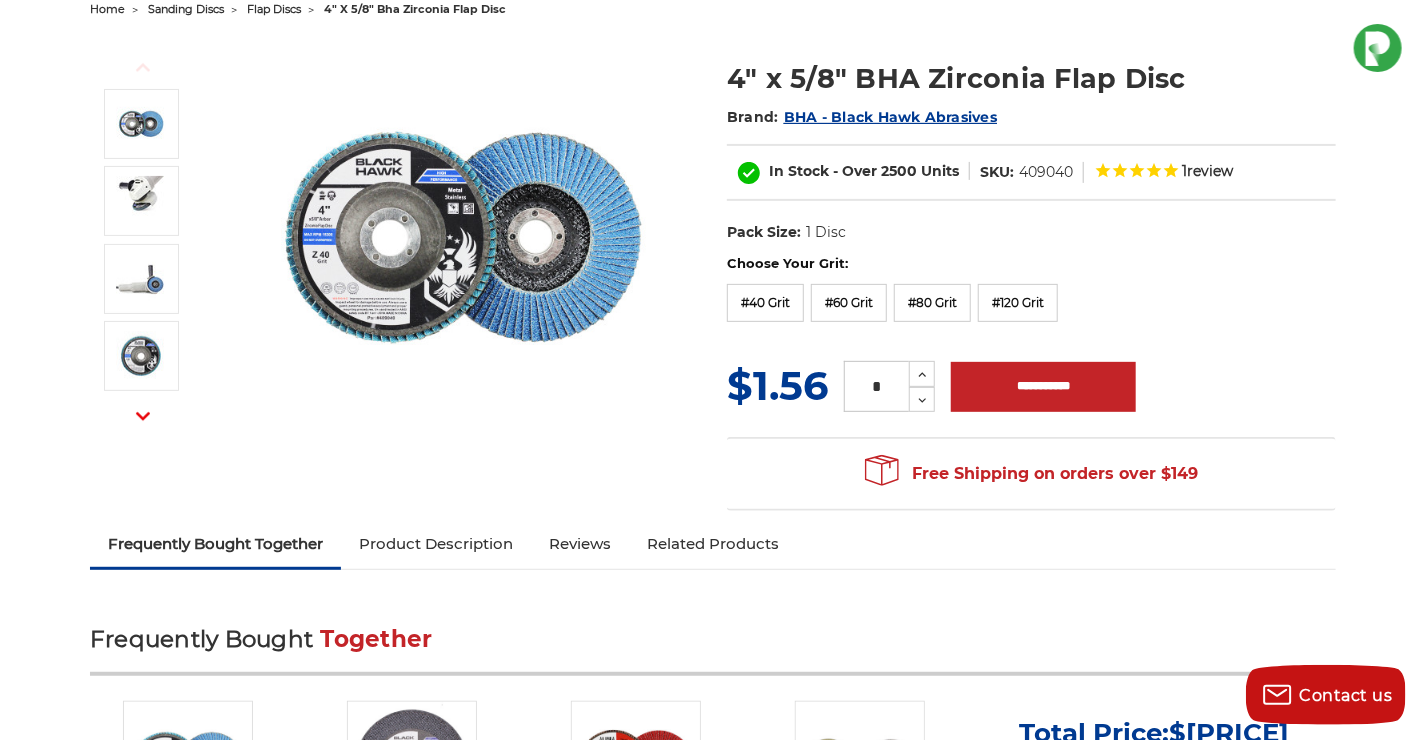 scroll, scrollTop: 196, scrollLeft: 0, axis: vertical 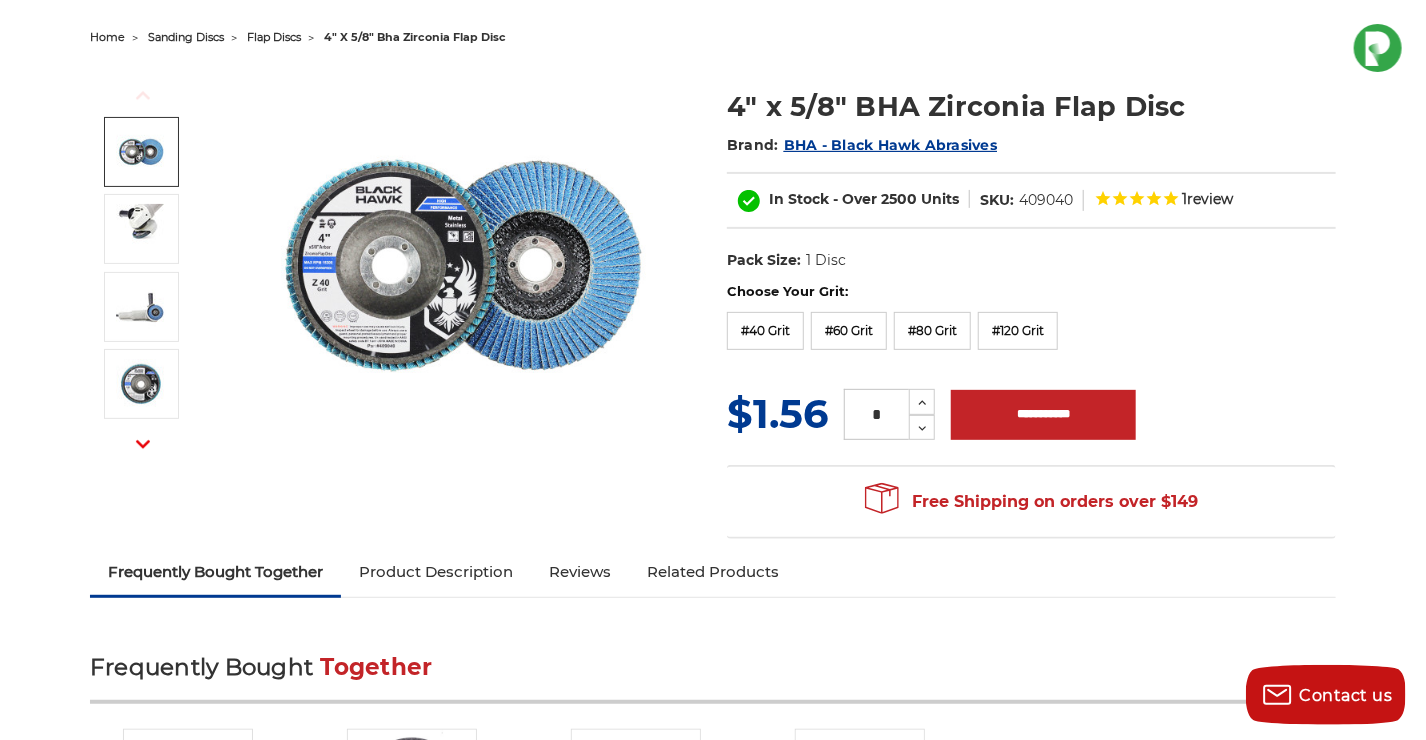 drag, startPoint x: 145, startPoint y: 145, endPoint x: -12, endPoint y: 36, distance: 191.12823 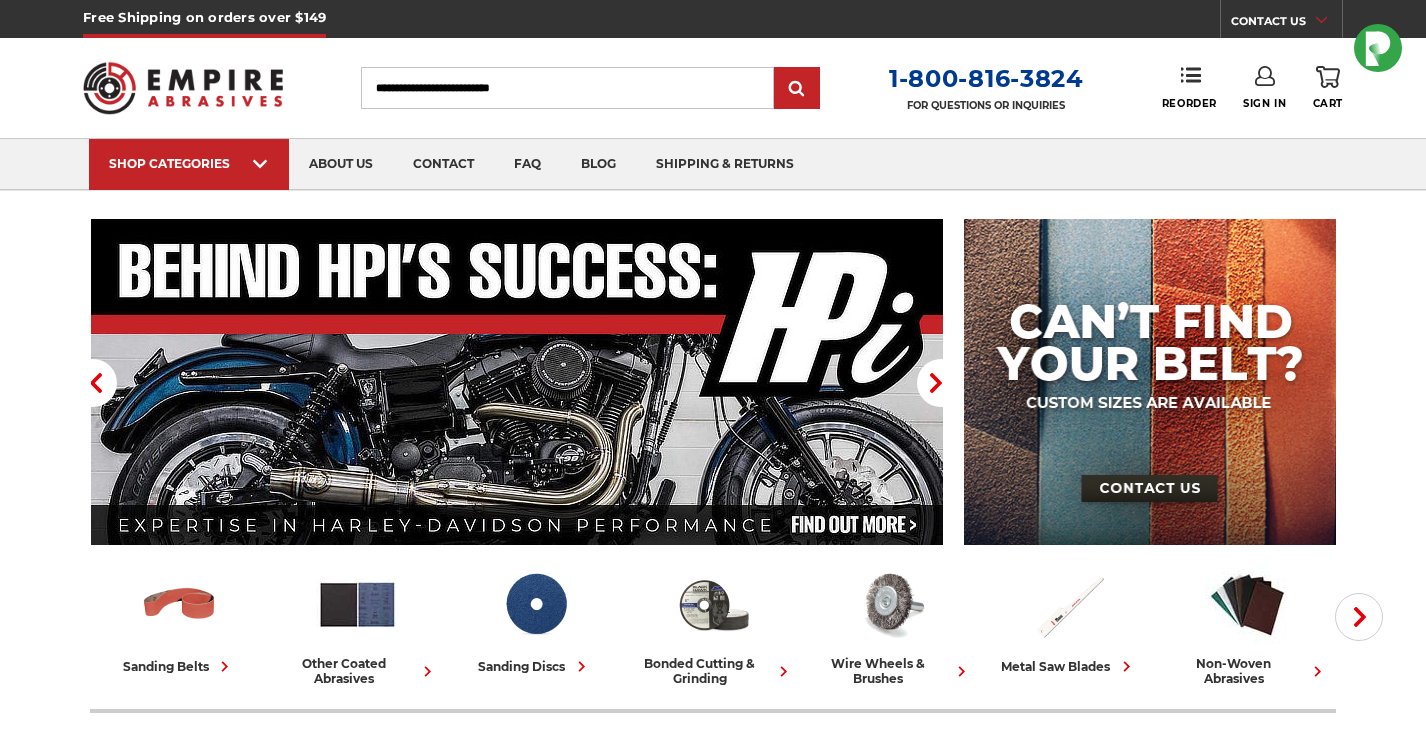scroll, scrollTop: 0, scrollLeft: 0, axis: both 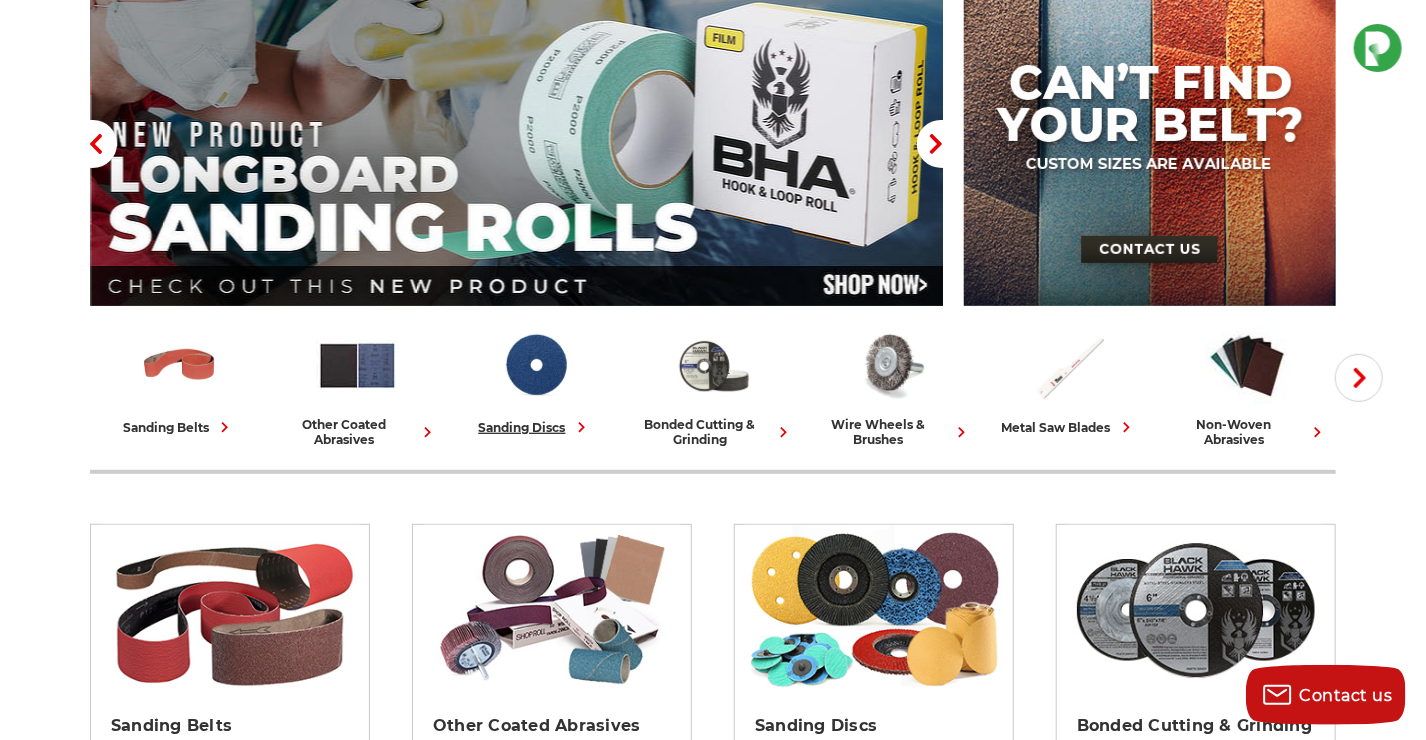 click on "sanding discs" at bounding box center (535, 381) 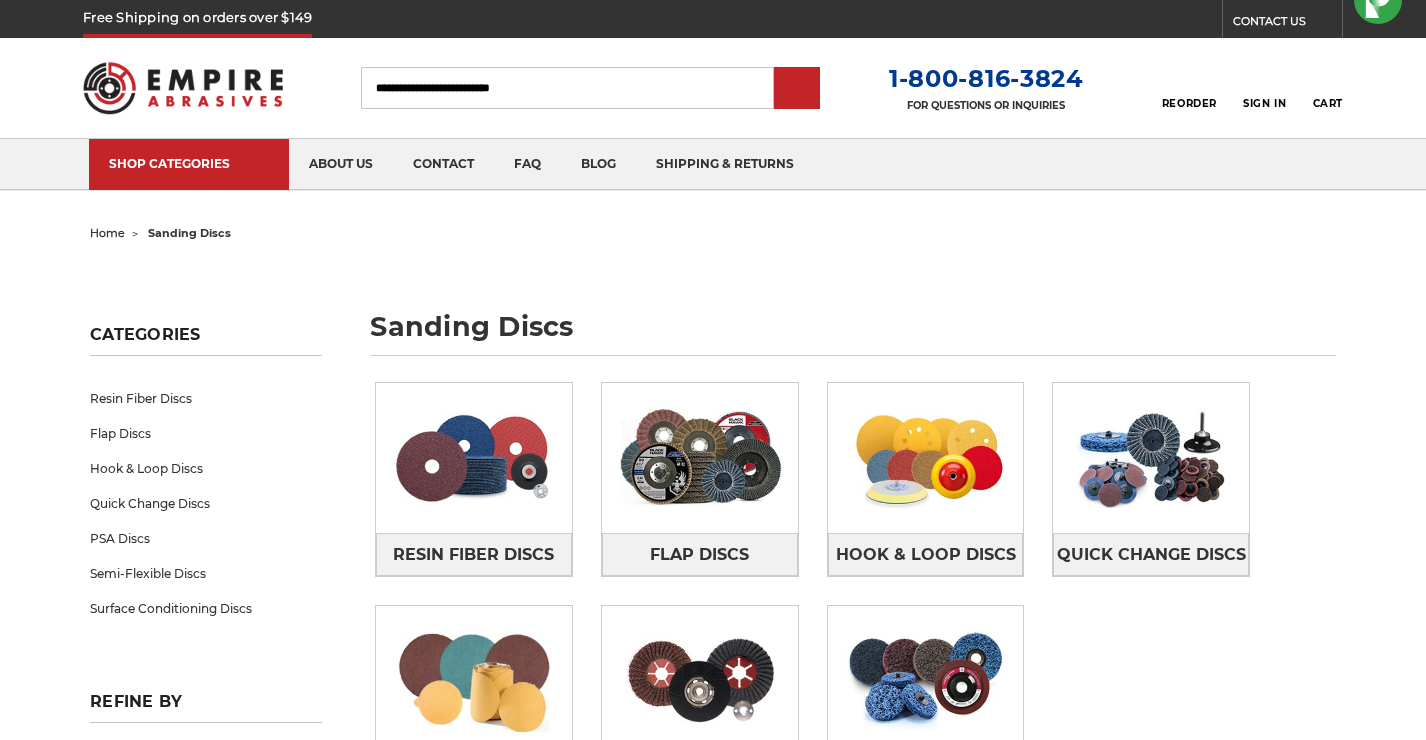 scroll, scrollTop: 0, scrollLeft: 0, axis: both 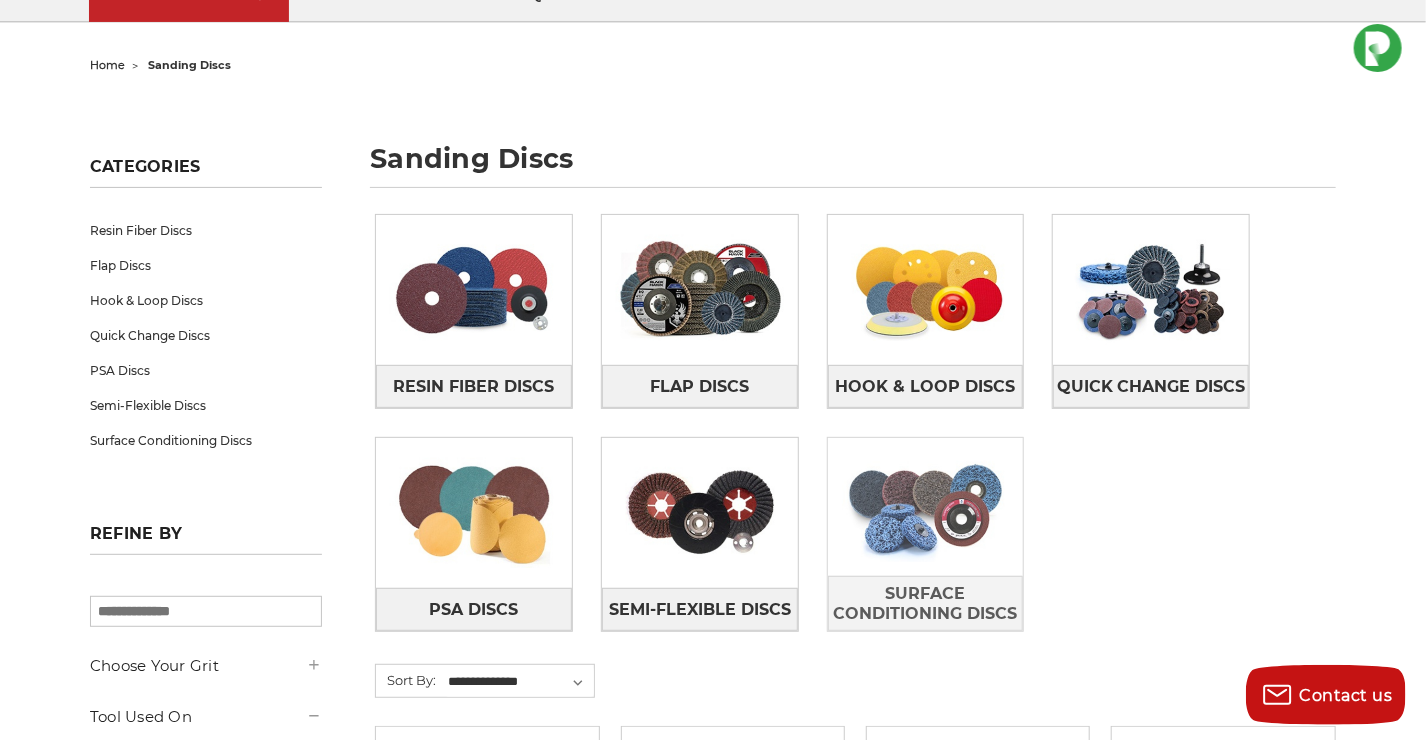 click at bounding box center [926, 507] 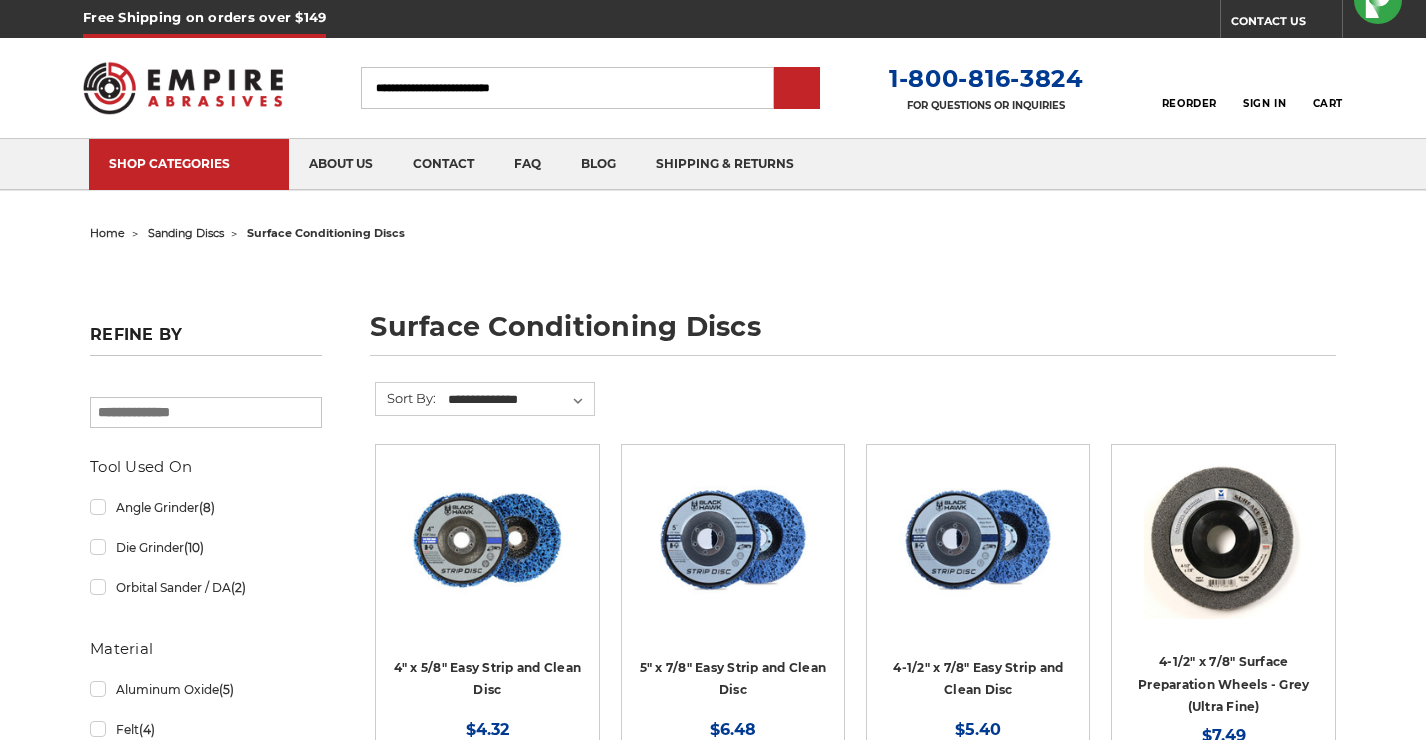scroll, scrollTop: 0, scrollLeft: 0, axis: both 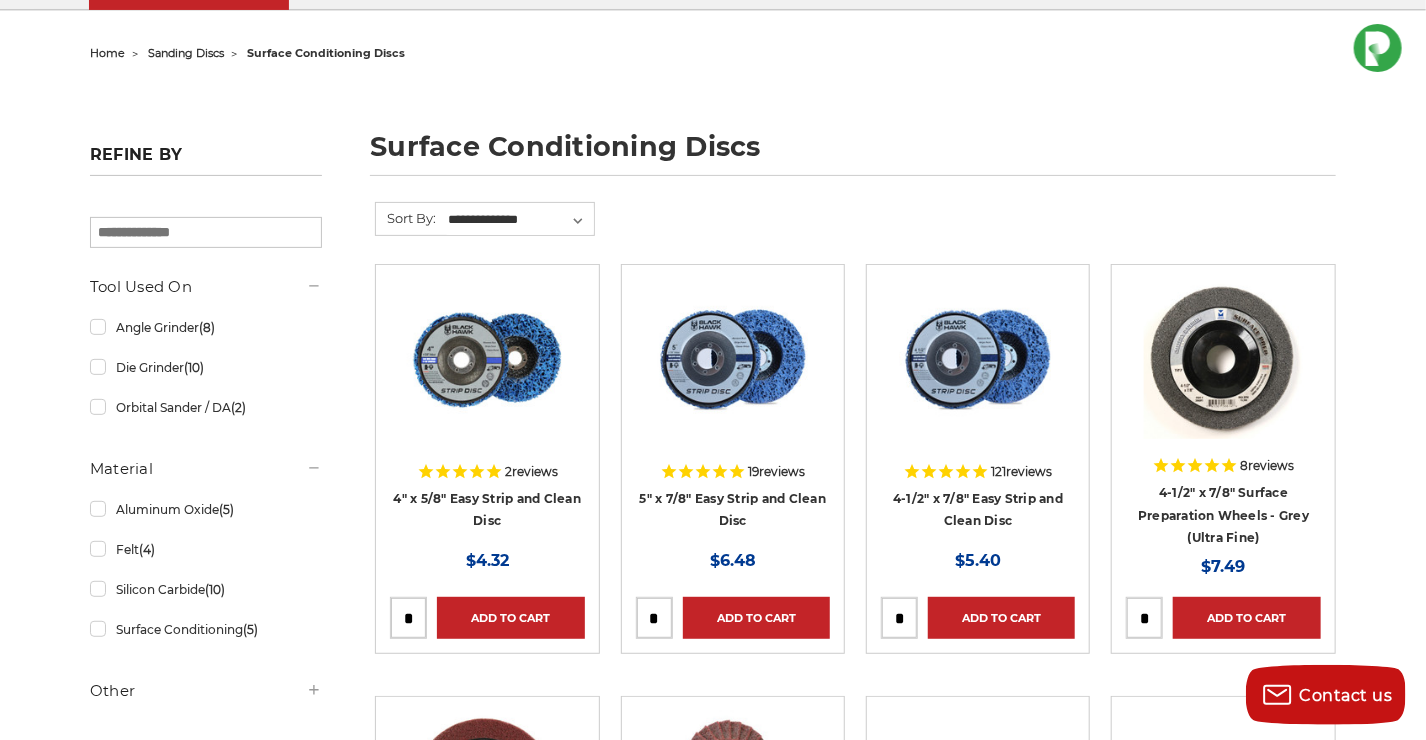 click on "Now:
$5.40" at bounding box center (978, 560) 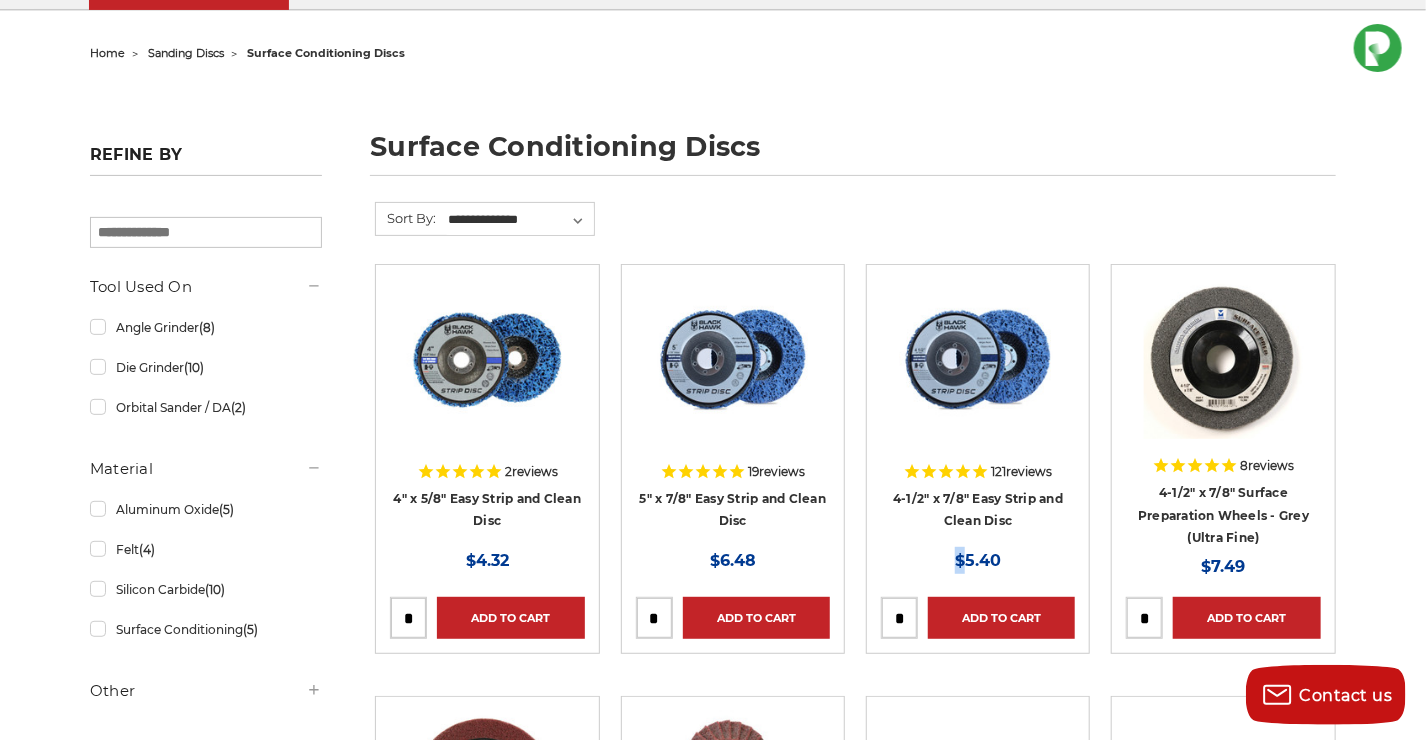 click on "Now:
$5.40" at bounding box center [978, 560] 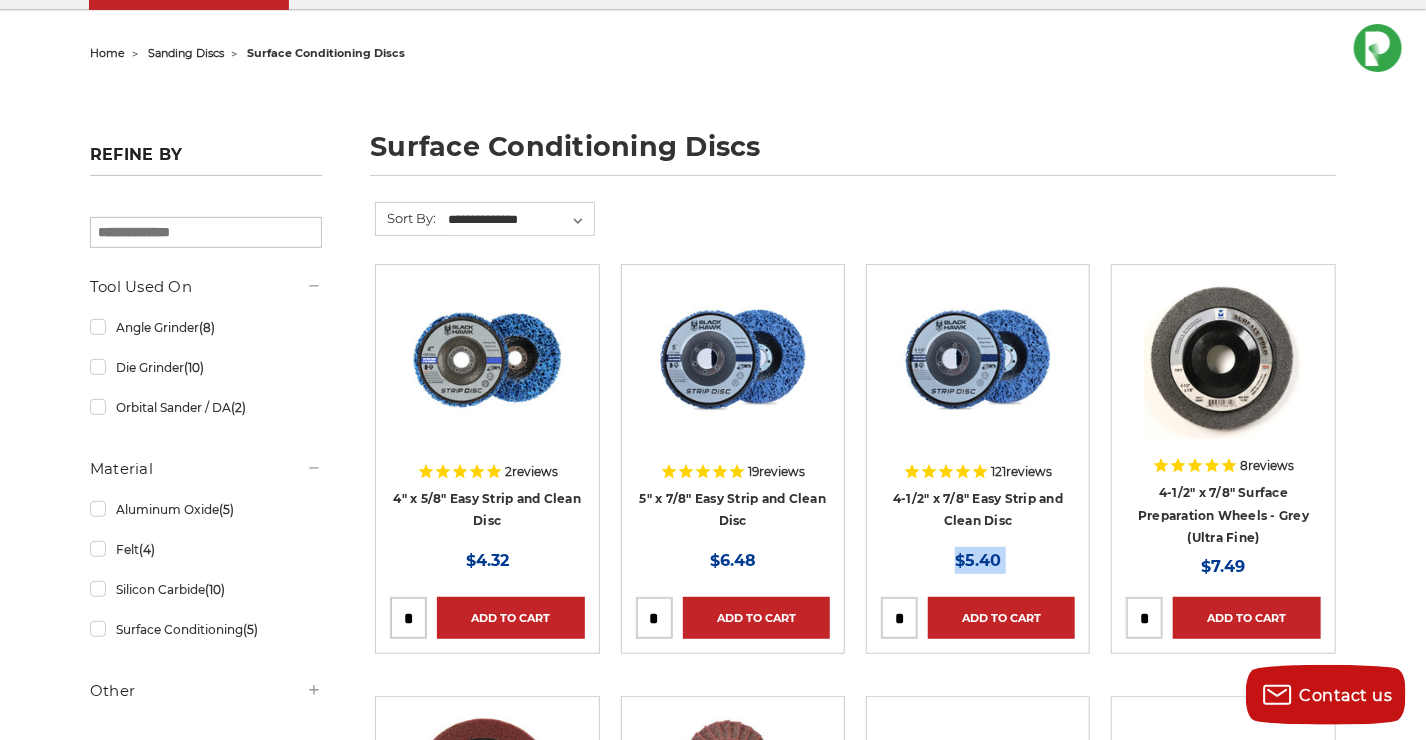 drag, startPoint x: 0, startPoint y: 0, endPoint x: 946, endPoint y: 564, distance: 1101.3683 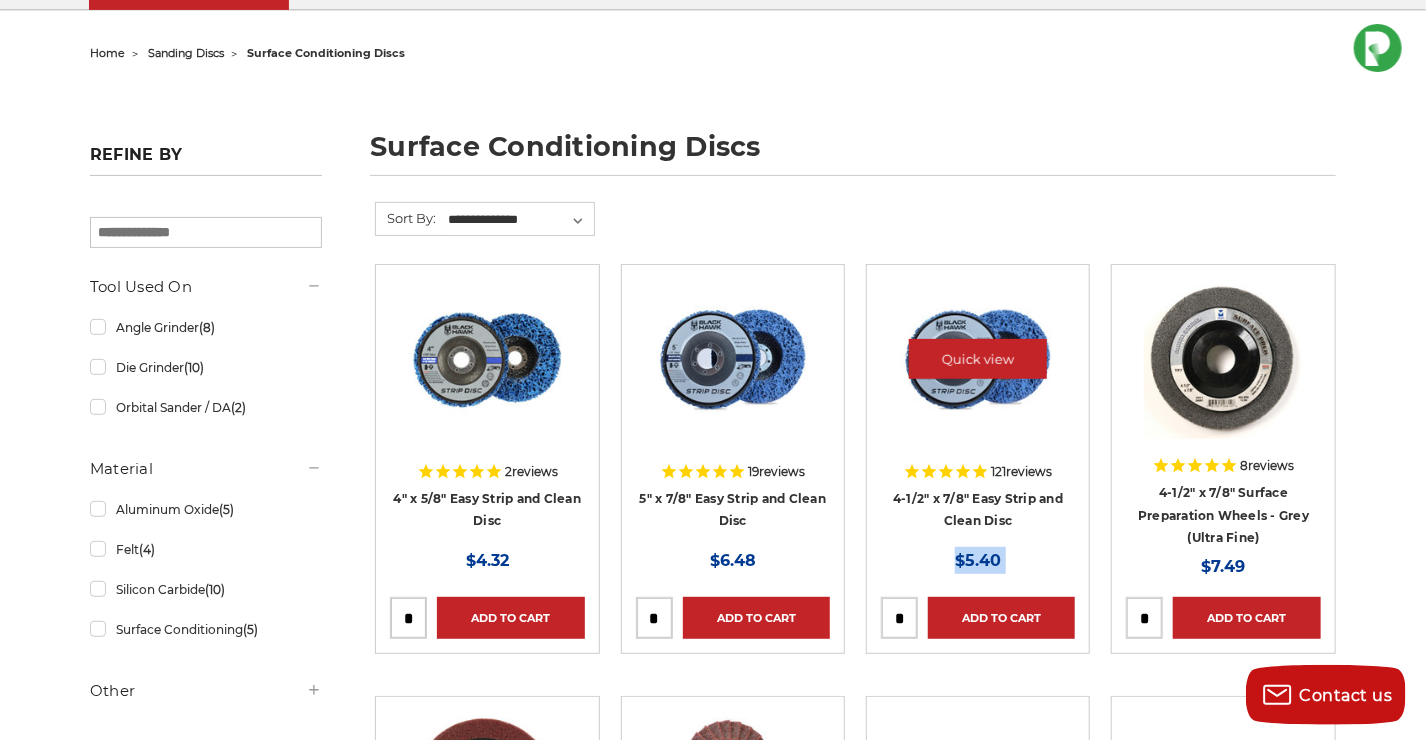 drag, startPoint x: 946, startPoint y: 564, endPoint x: 1059, endPoint y: 421, distance: 182.25806 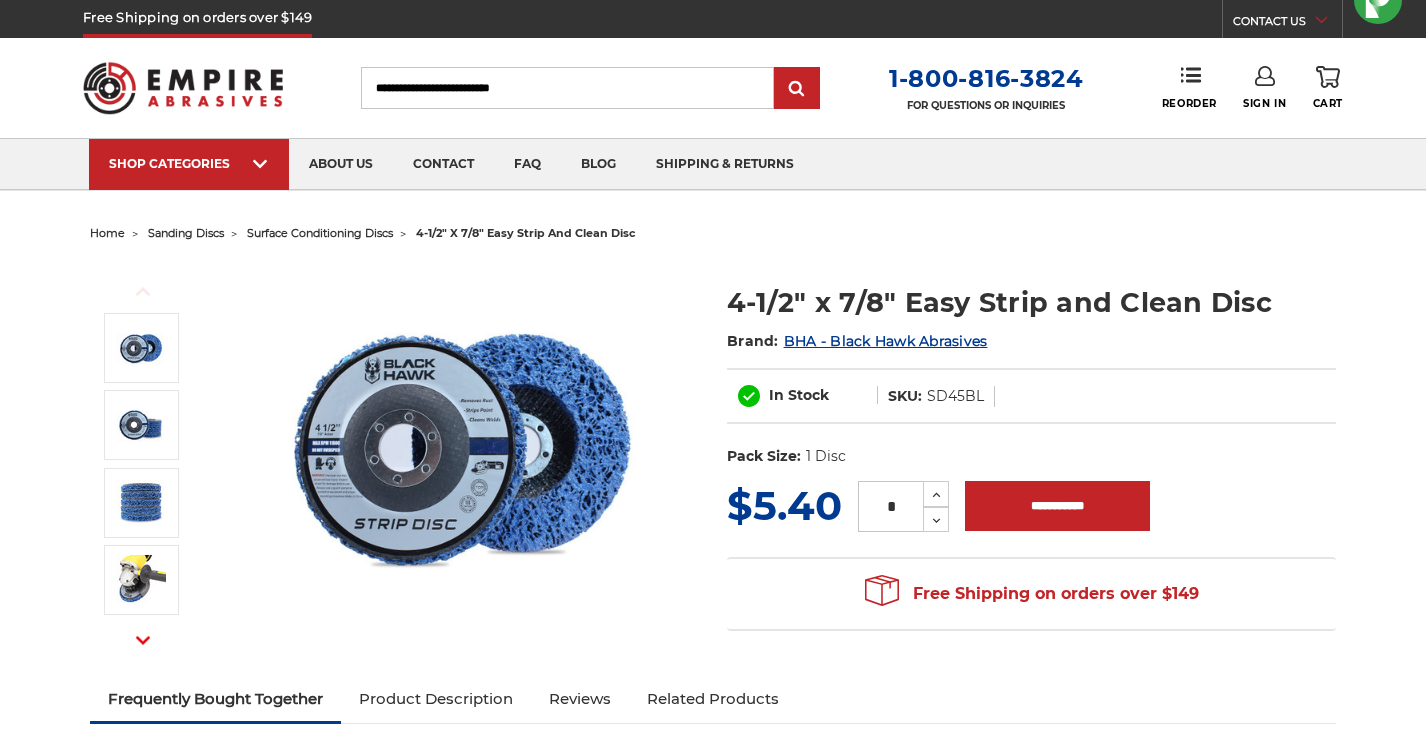 scroll, scrollTop: 0, scrollLeft: 0, axis: both 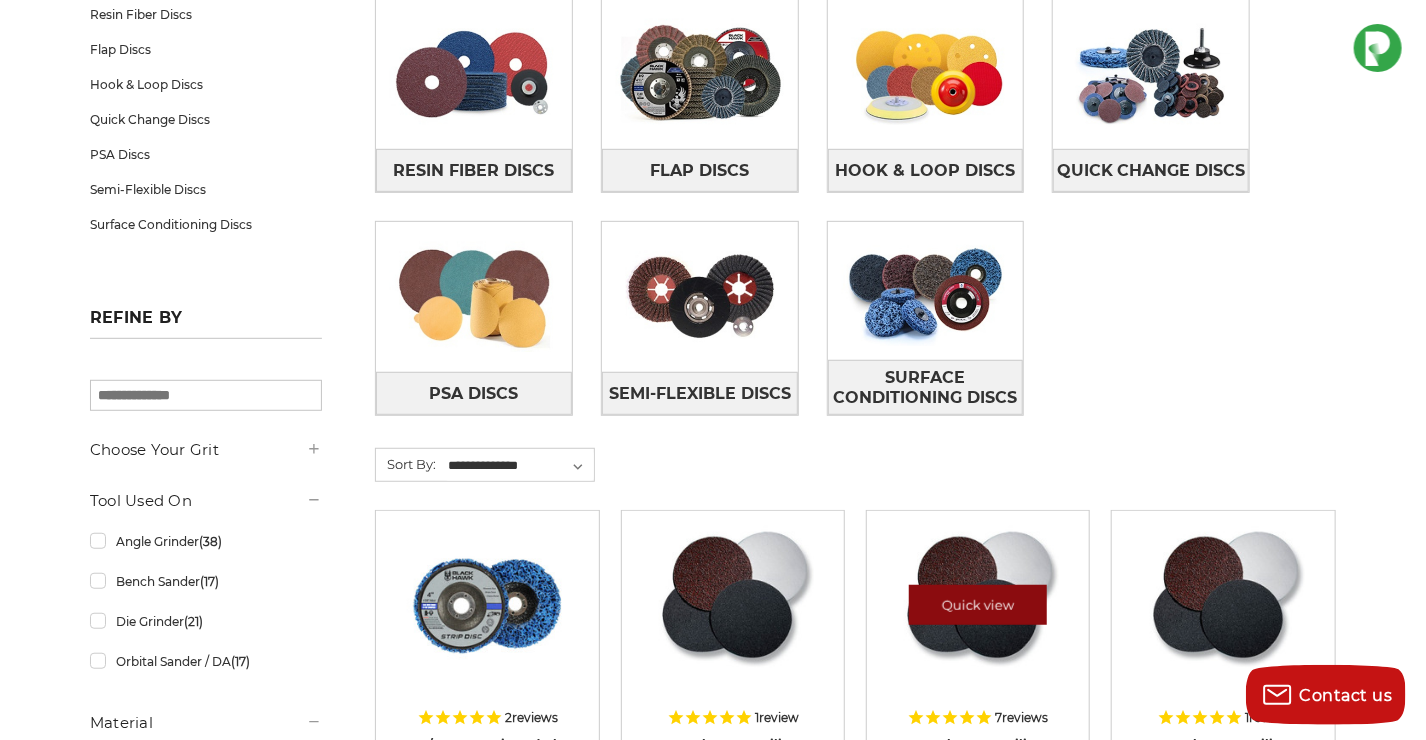 click on "Quick view" at bounding box center [978, 605] 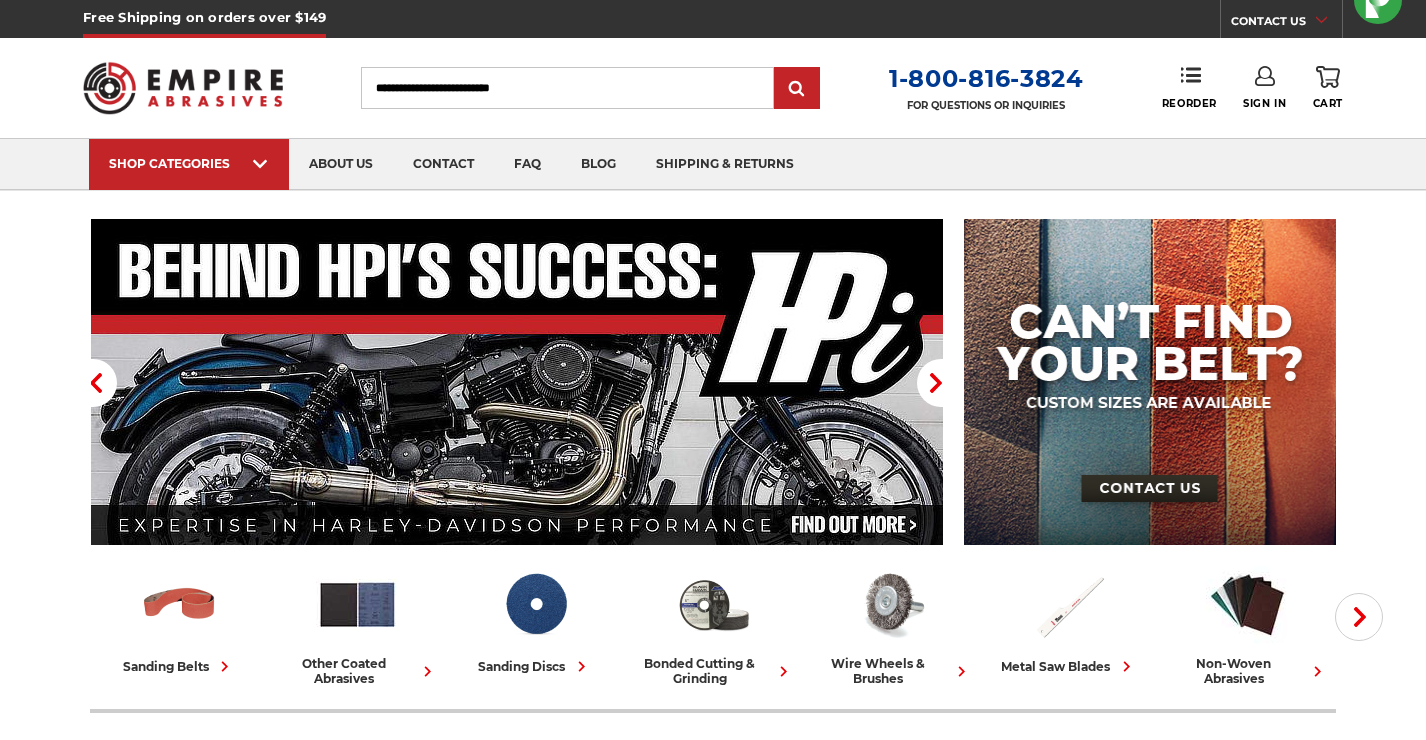 scroll, scrollTop: 239, scrollLeft: 0, axis: vertical 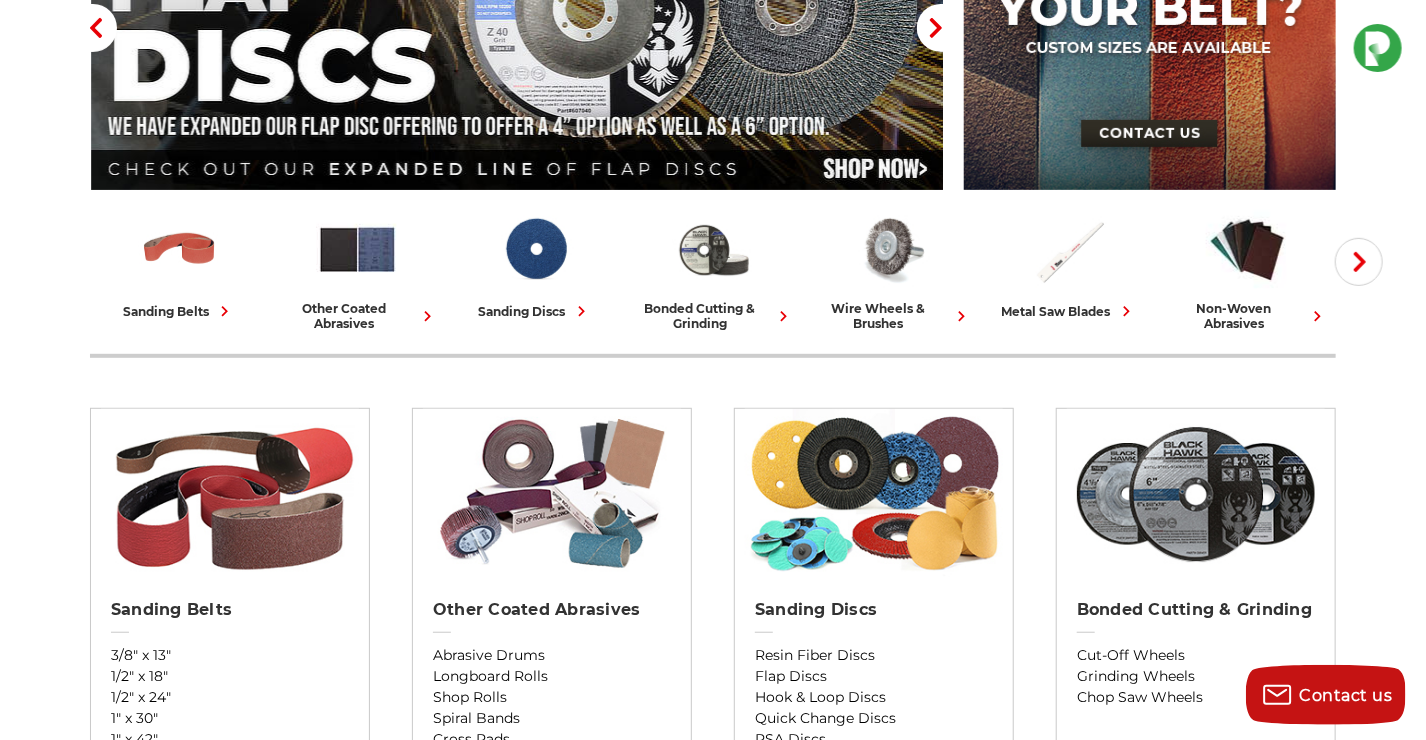 click on "Previous
Next
Previous
sanding belts
other coated abrasives
sanding discs
bonded cutting & grinding" at bounding box center [713, 2092] 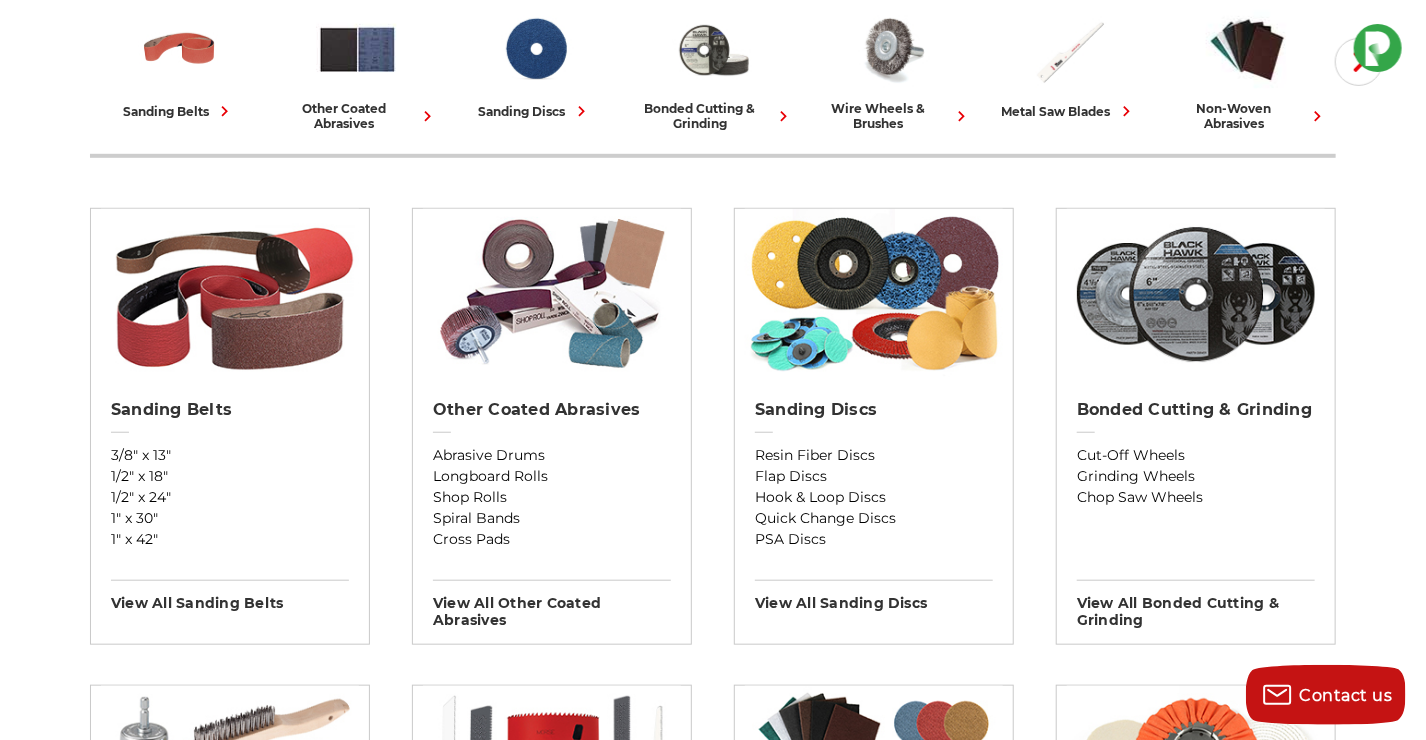 scroll, scrollTop: 558, scrollLeft: 0, axis: vertical 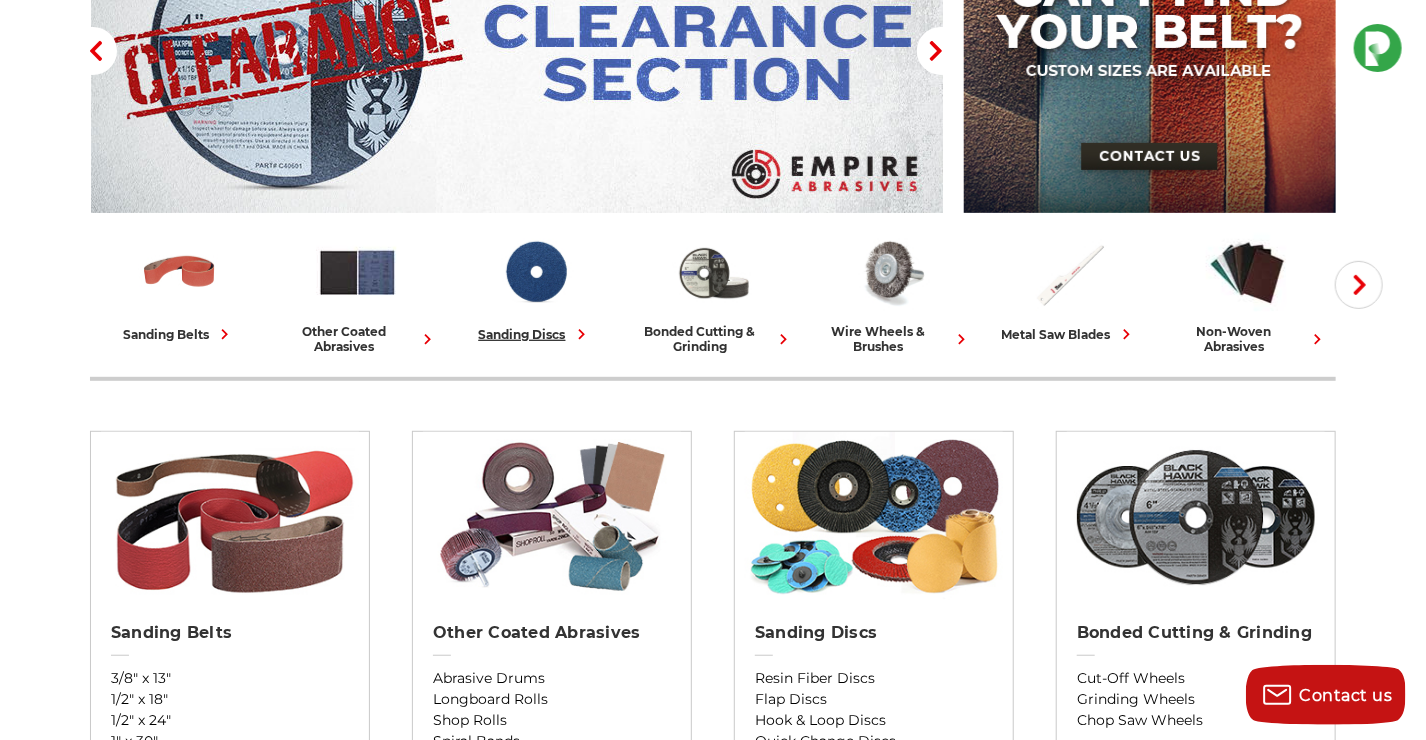 click on "sanding discs" at bounding box center (535, 288) 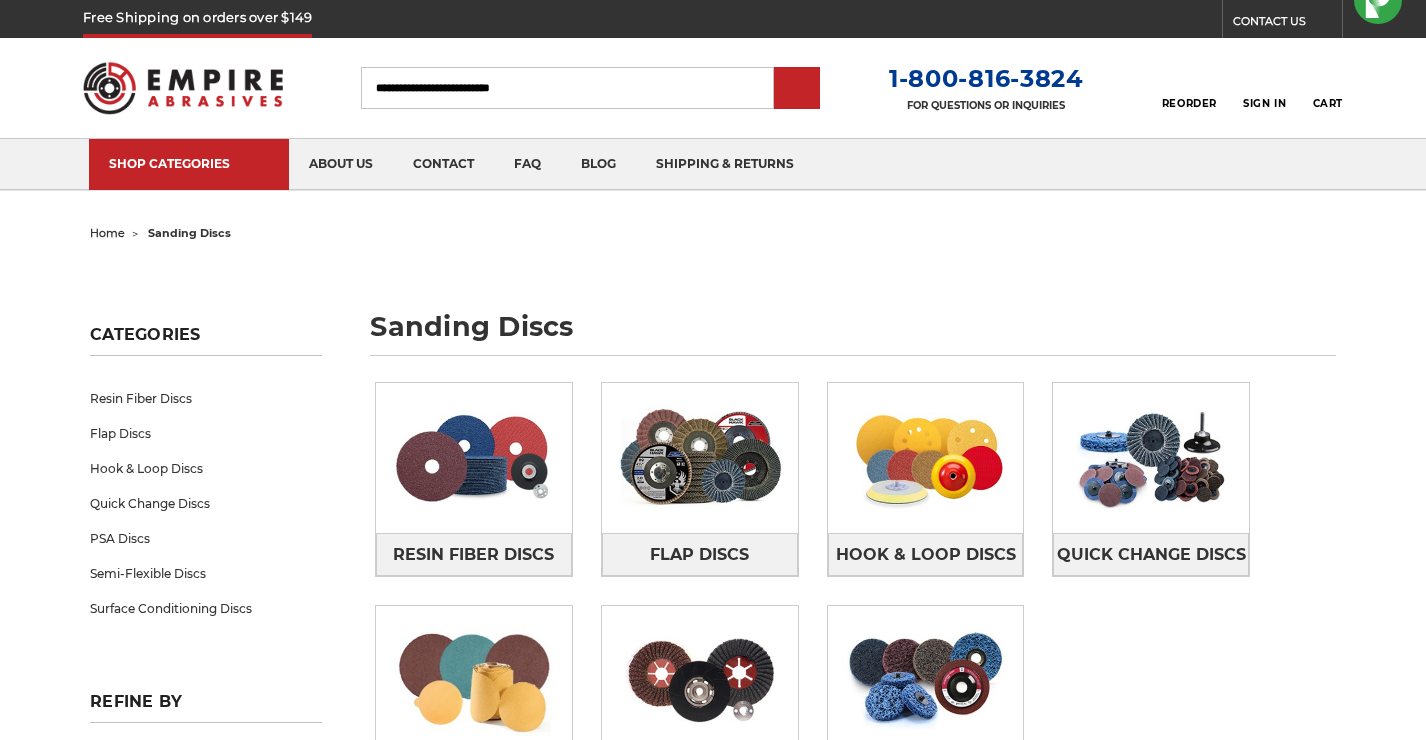 scroll, scrollTop: 0, scrollLeft: 0, axis: both 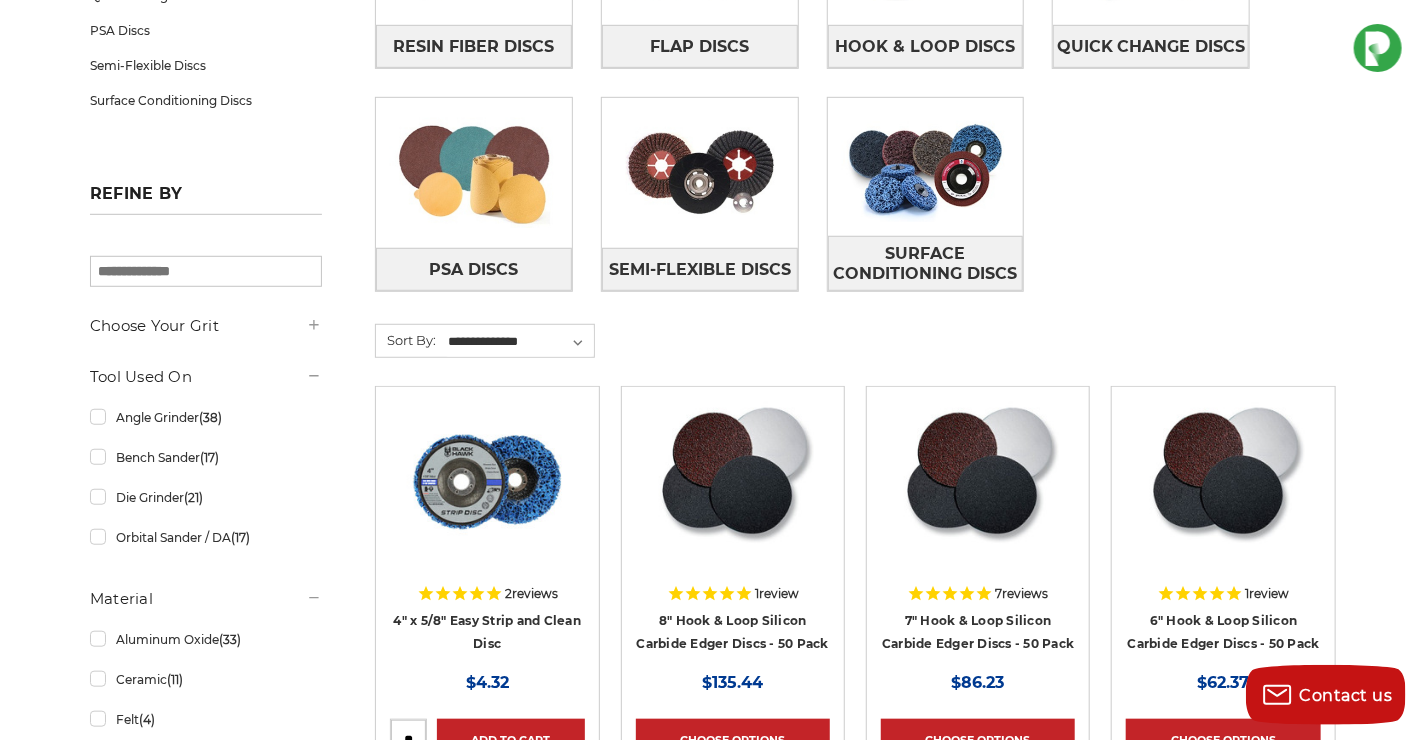 click at bounding box center (1224, 481) 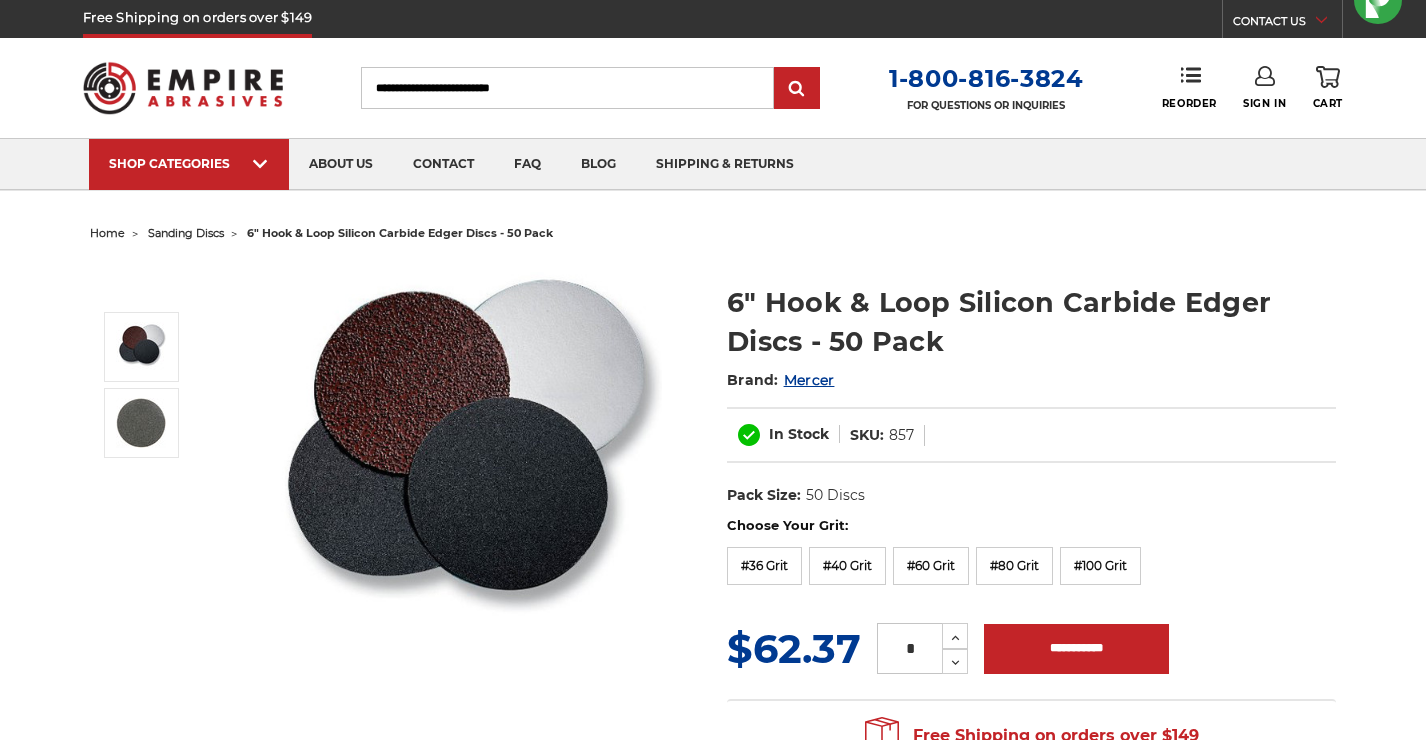scroll, scrollTop: 0, scrollLeft: 0, axis: both 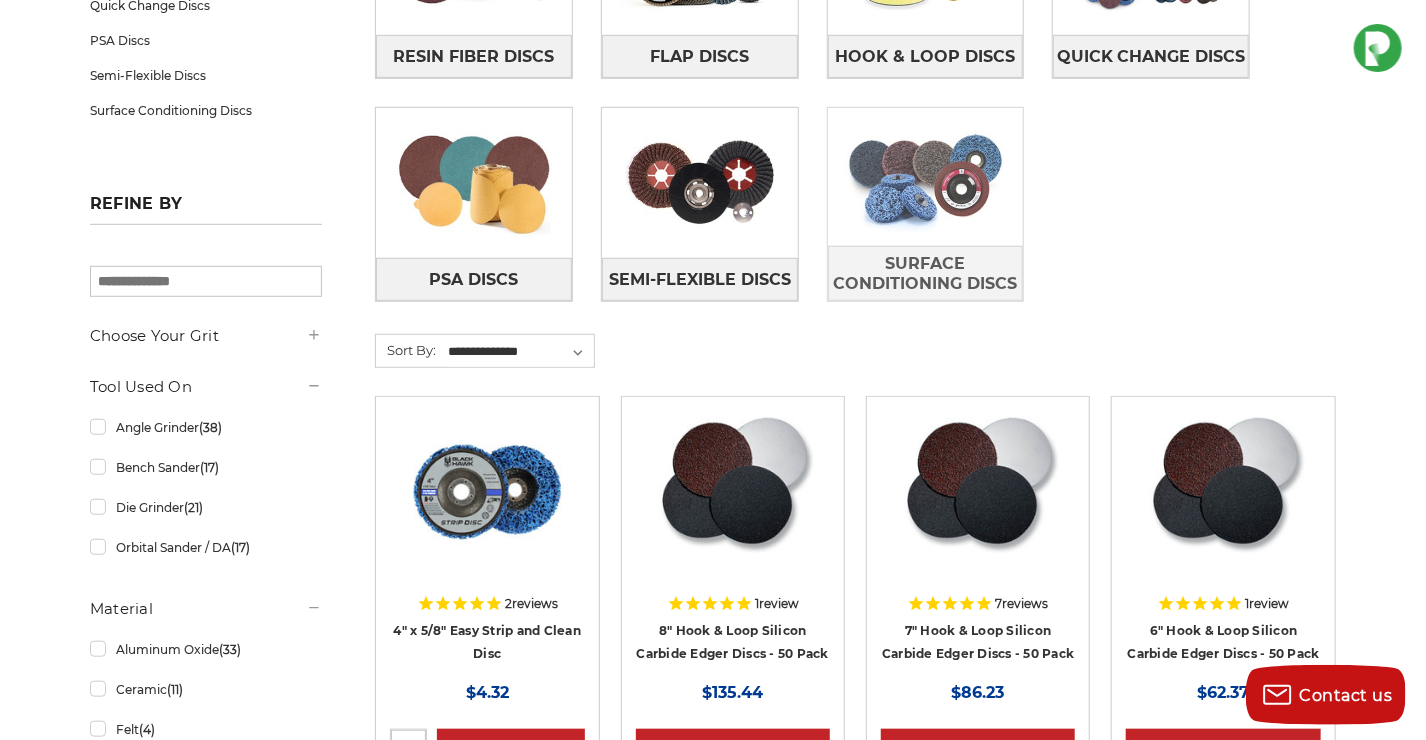 click at bounding box center (926, 177) 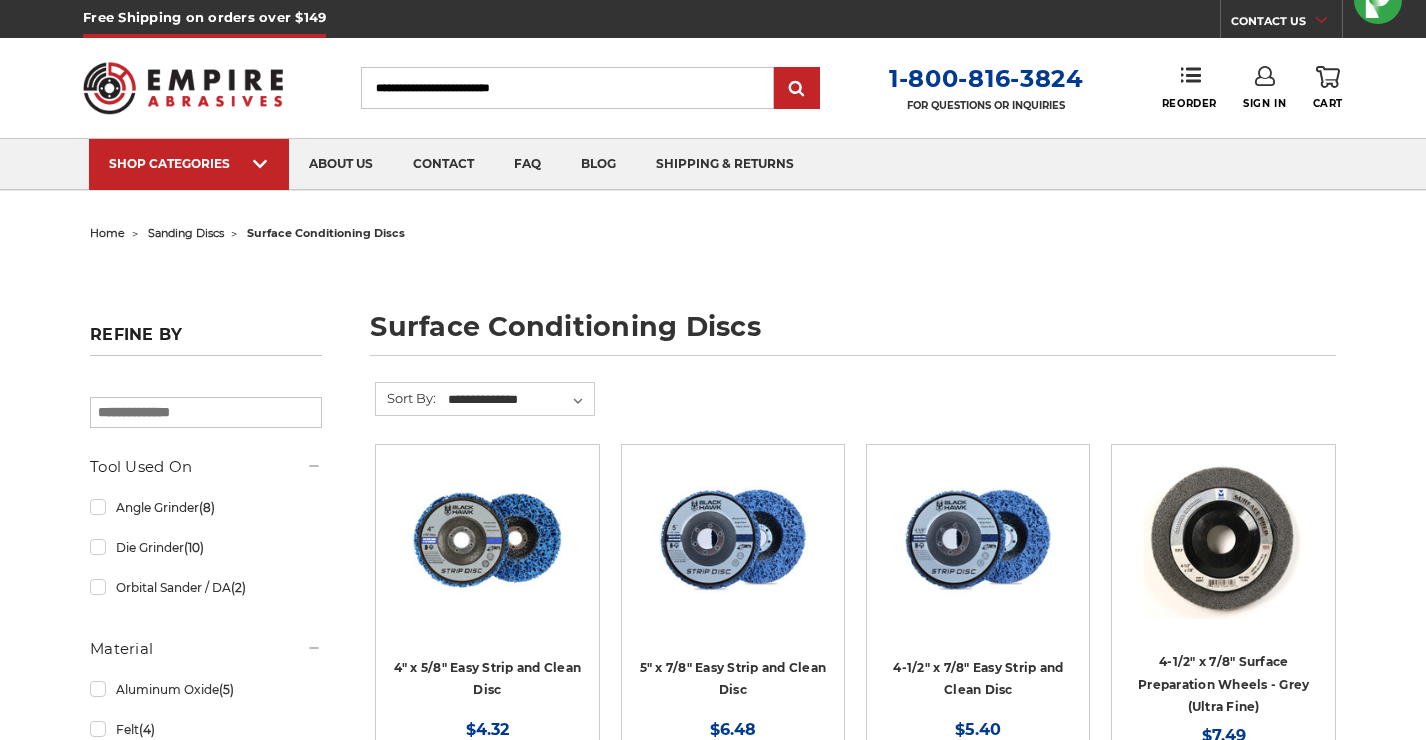 scroll, scrollTop: 0, scrollLeft: 0, axis: both 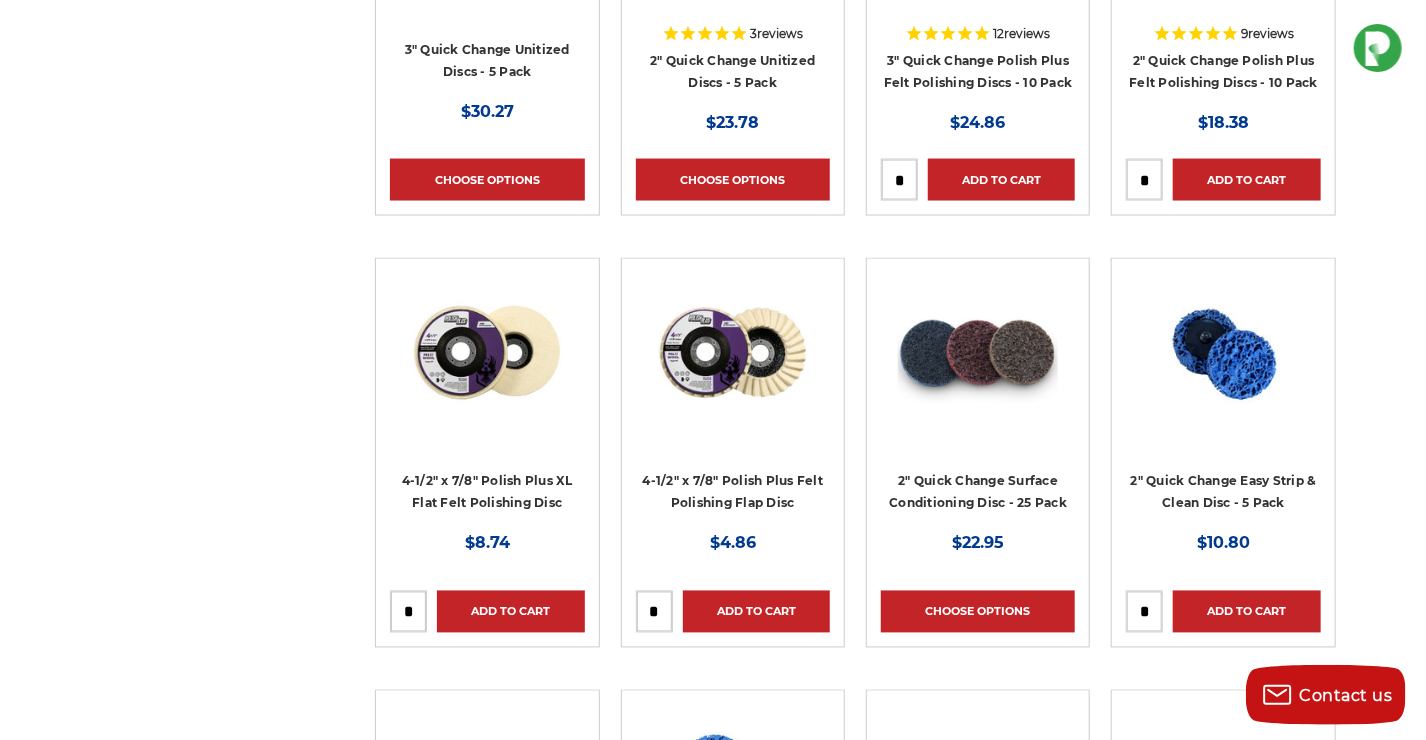click on "home
sanding discs
surface conditioning discs
surface conditioning discs
Refine by
×
Browse by Choose Your Grit, Grit & more
Hide Filters
Show Filters
Tool Used On" at bounding box center [713, 205] 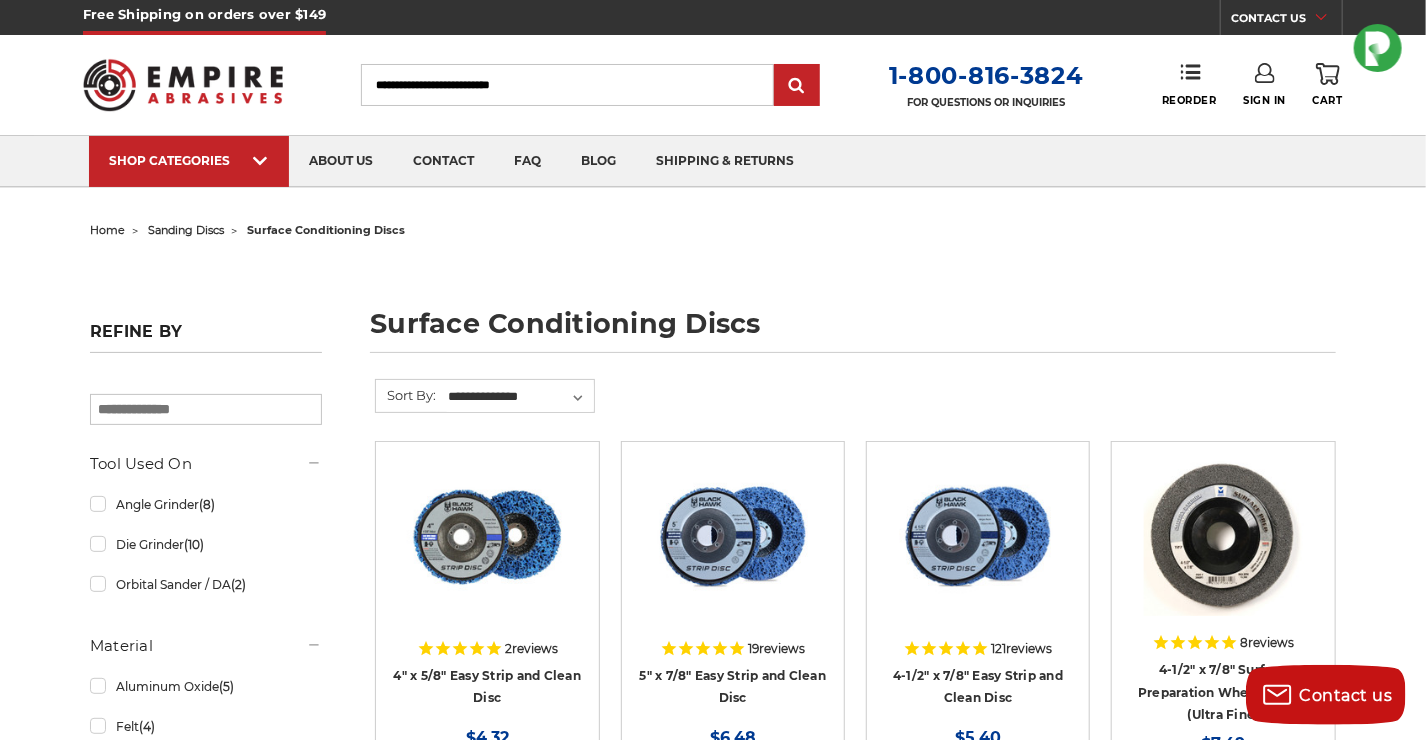scroll, scrollTop: 0, scrollLeft: 0, axis: both 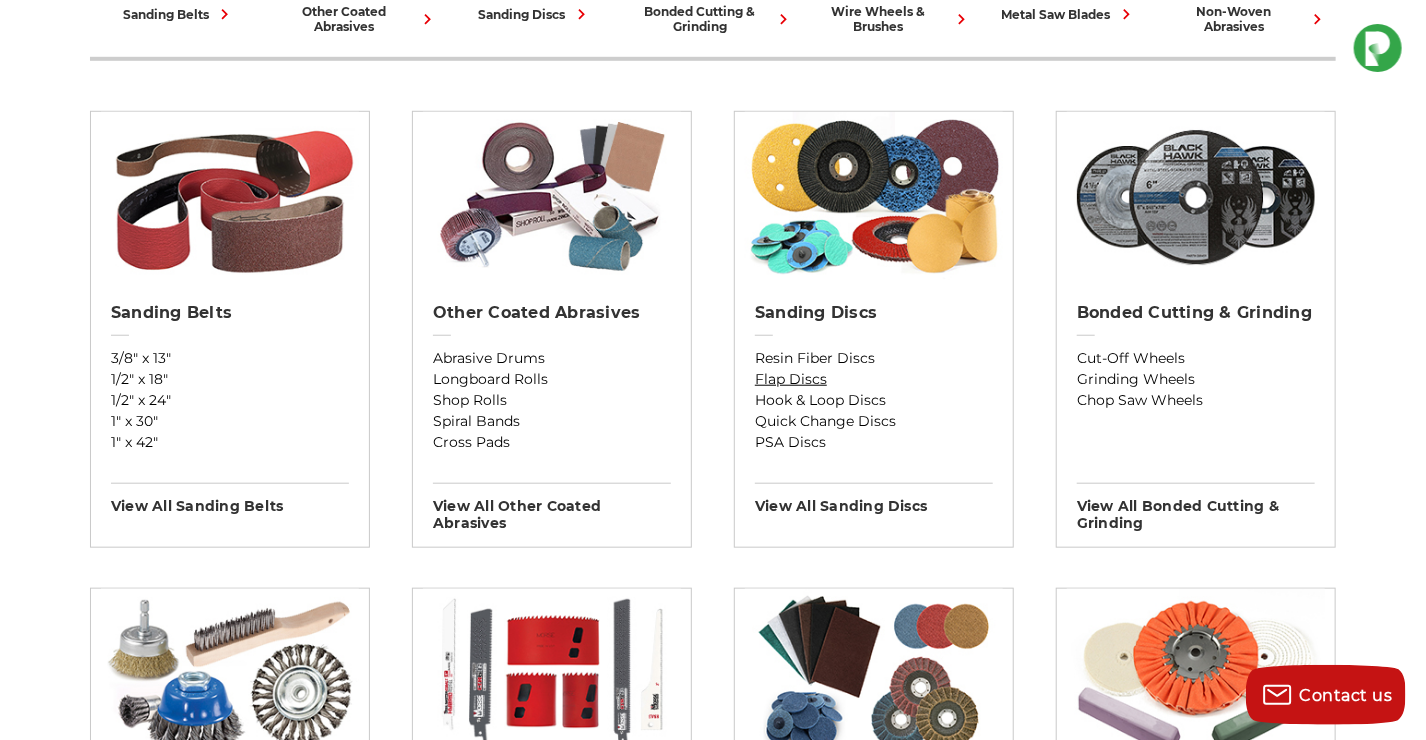 click on "Flap Discs" at bounding box center (874, 379) 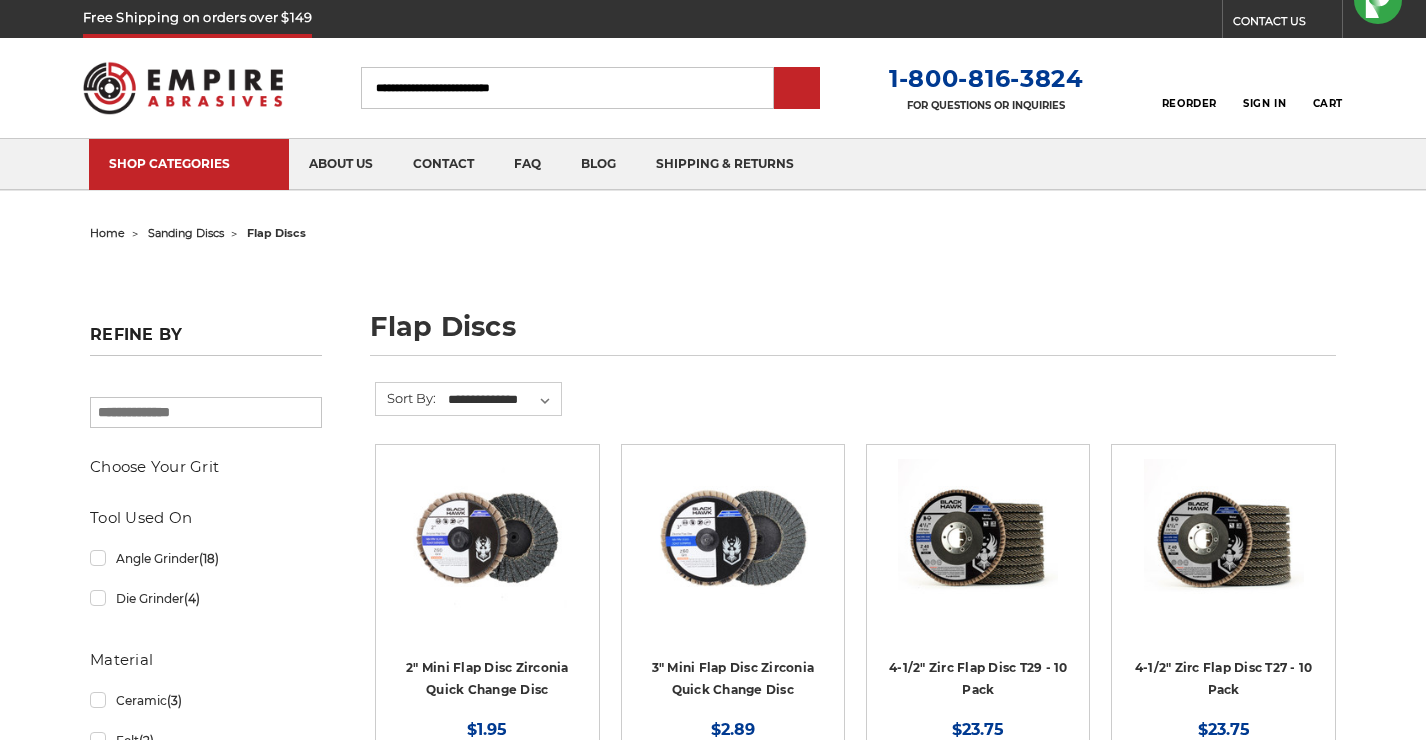 scroll, scrollTop: 0, scrollLeft: 0, axis: both 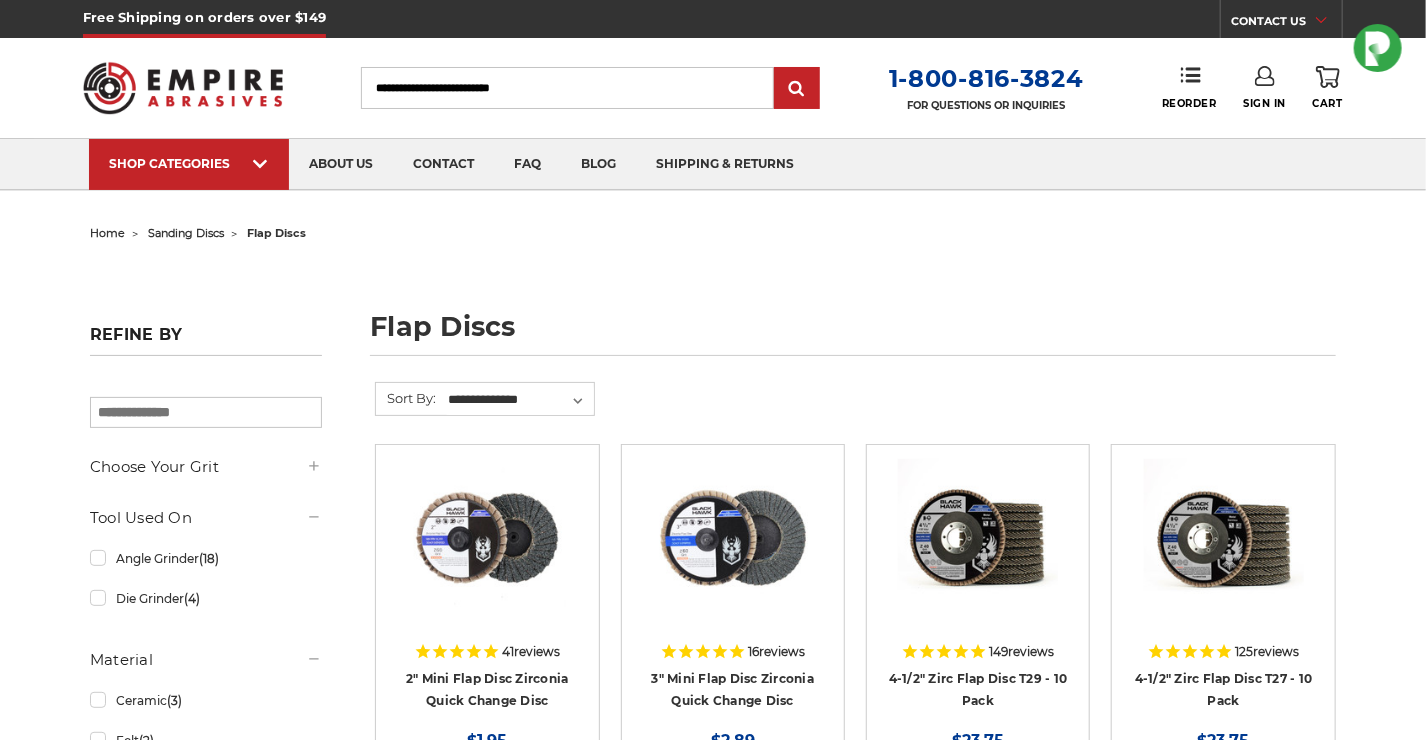 click on "**********" at bounding box center [855, 413] 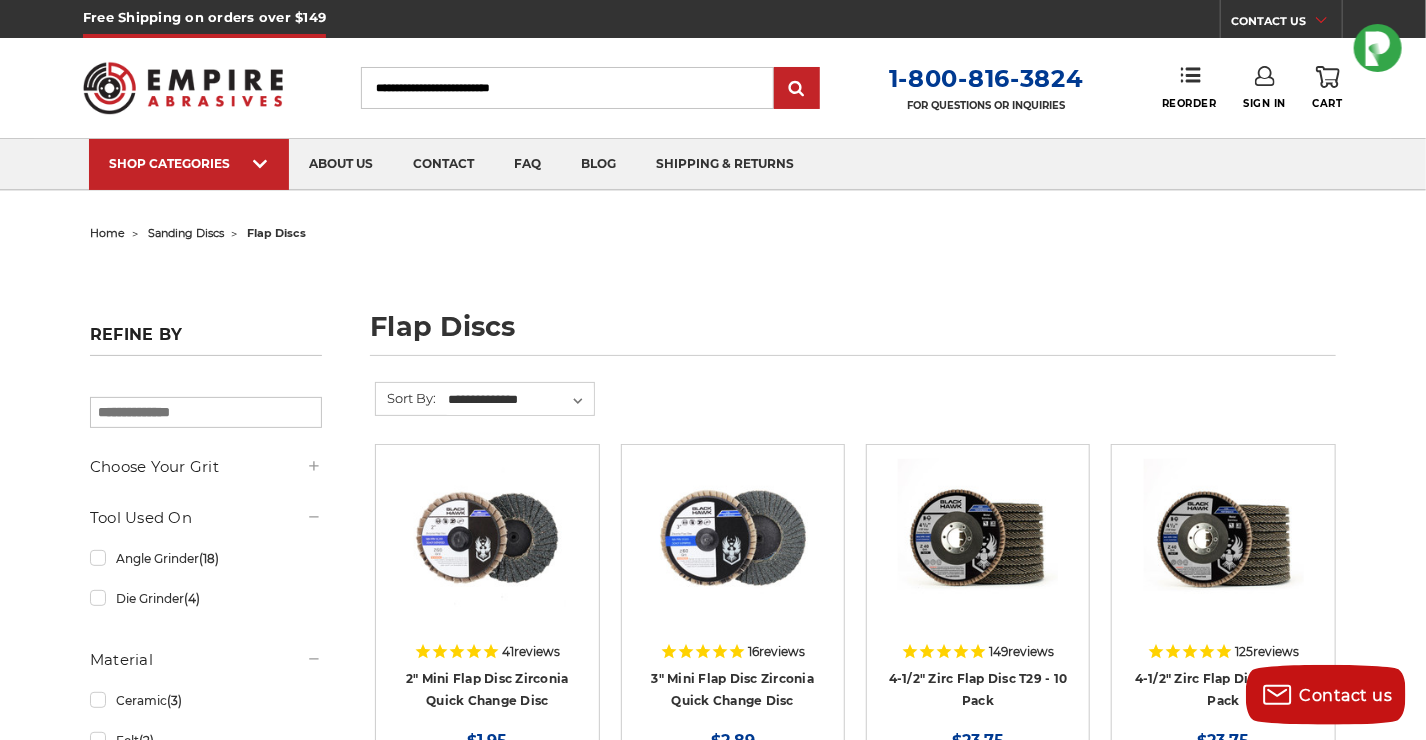 click on "home
sanding discs
flap discs
flap discs
Refine by
×
Browse by Choose Your Grit, Grit & more
Hide Filters
Show Filters
Choose Your Grit" at bounding box center (713, 2527) 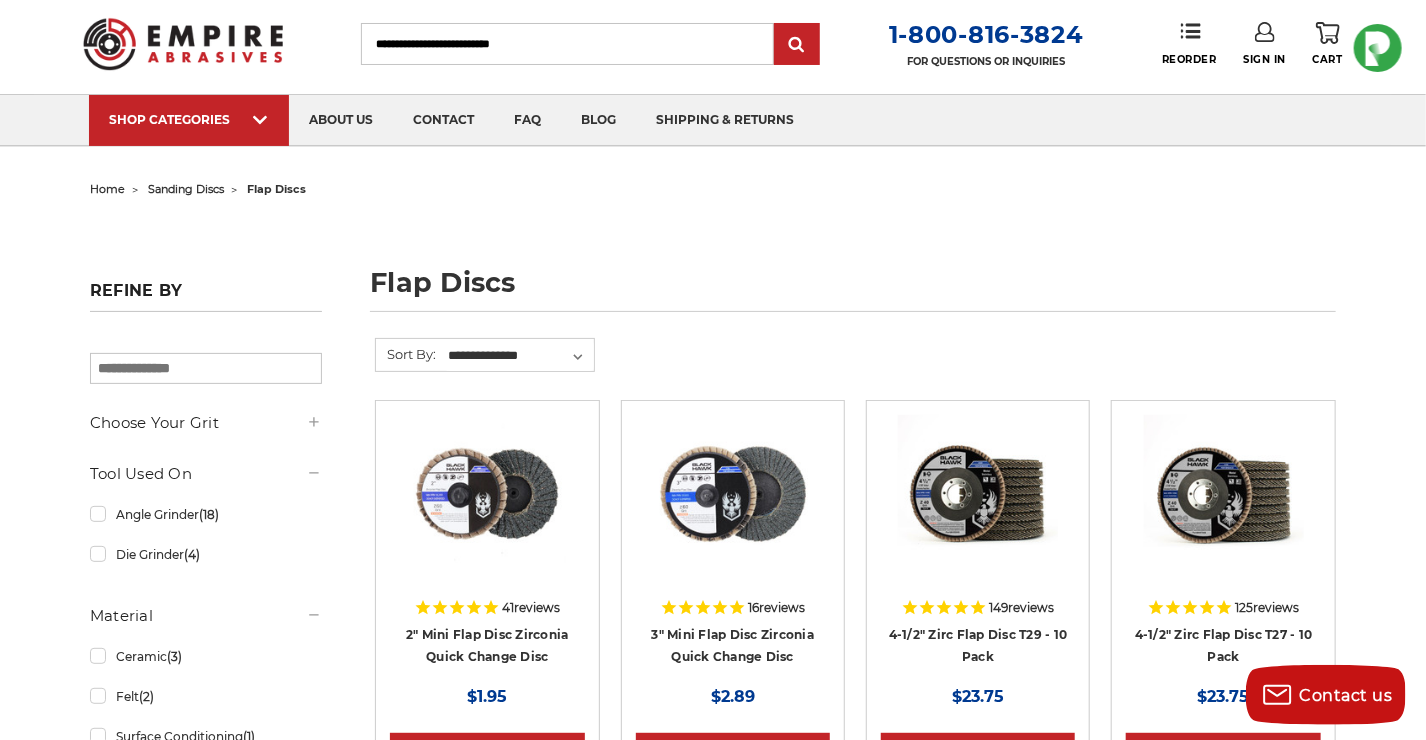 scroll, scrollTop: 44, scrollLeft: 0, axis: vertical 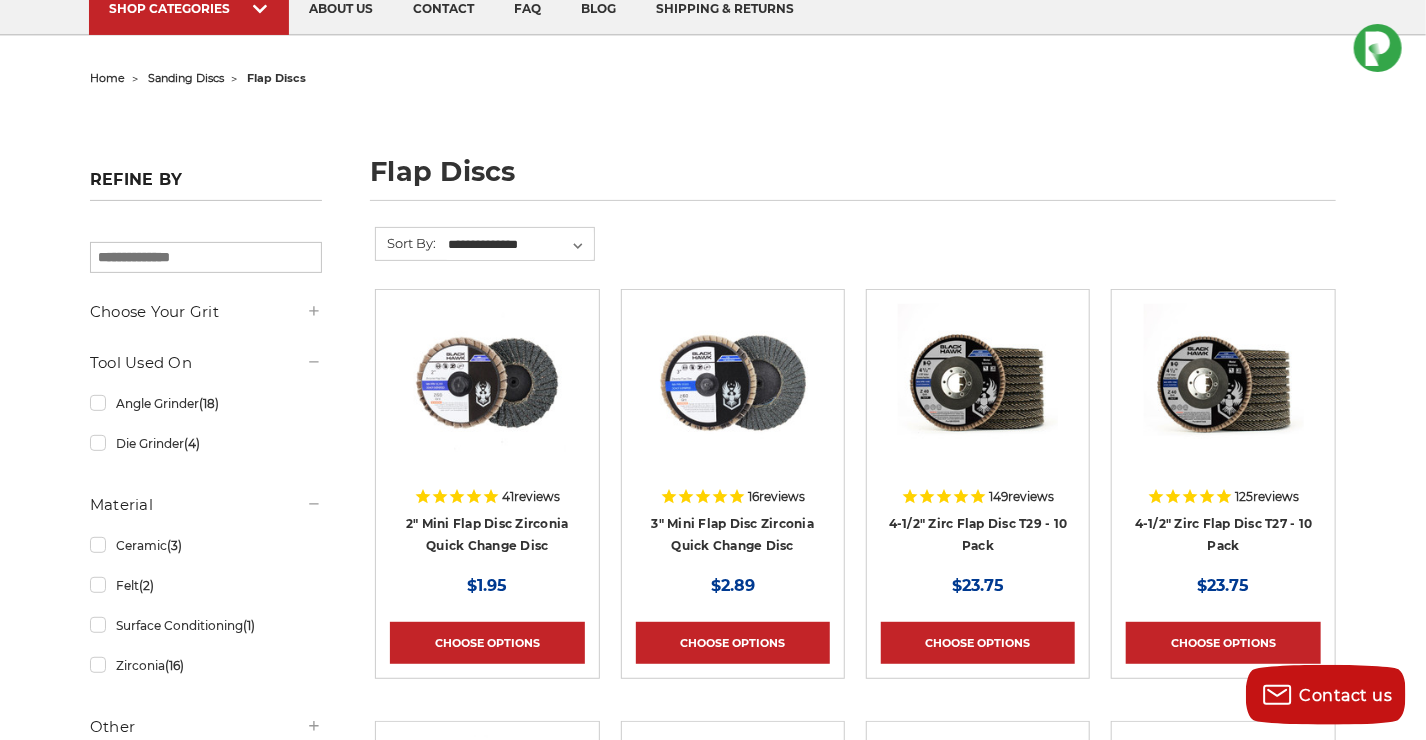 click on "**********" at bounding box center [855, 258] 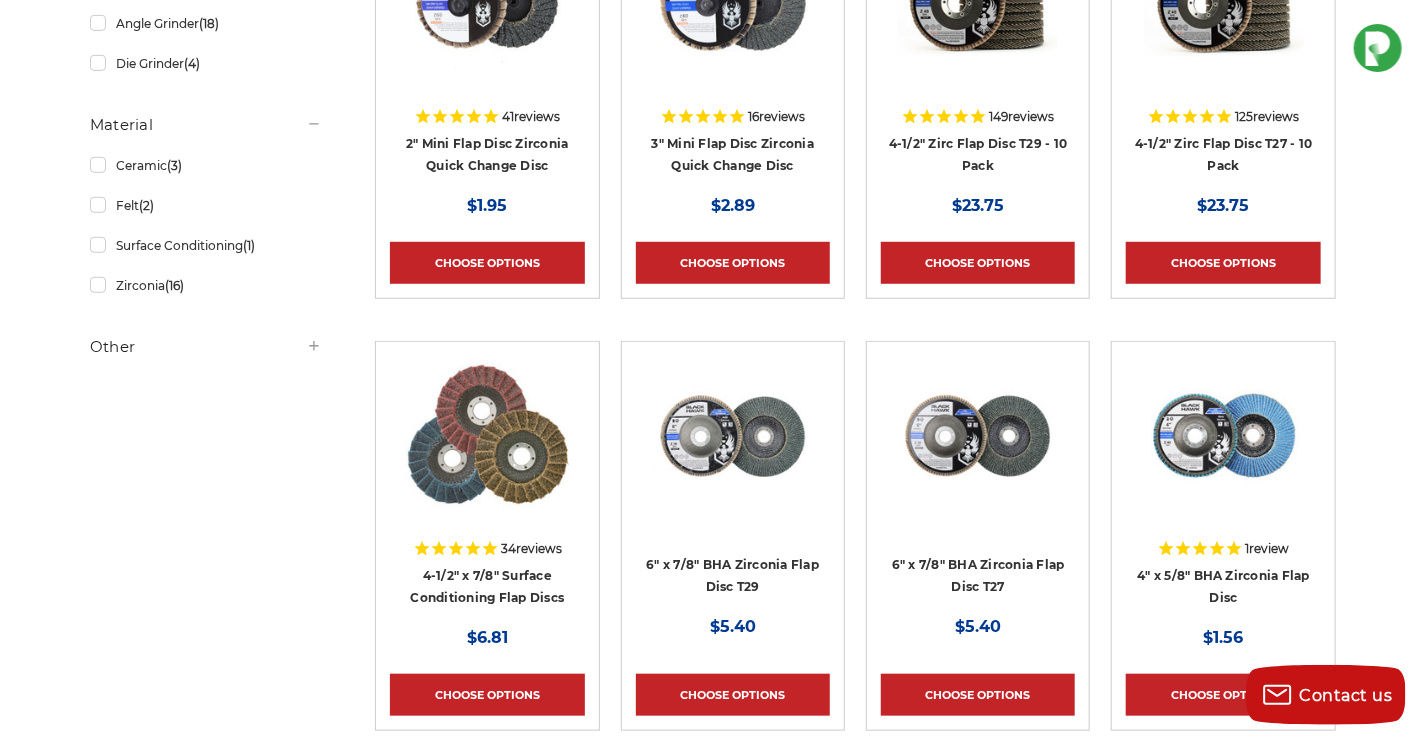 scroll, scrollTop: 540, scrollLeft: 0, axis: vertical 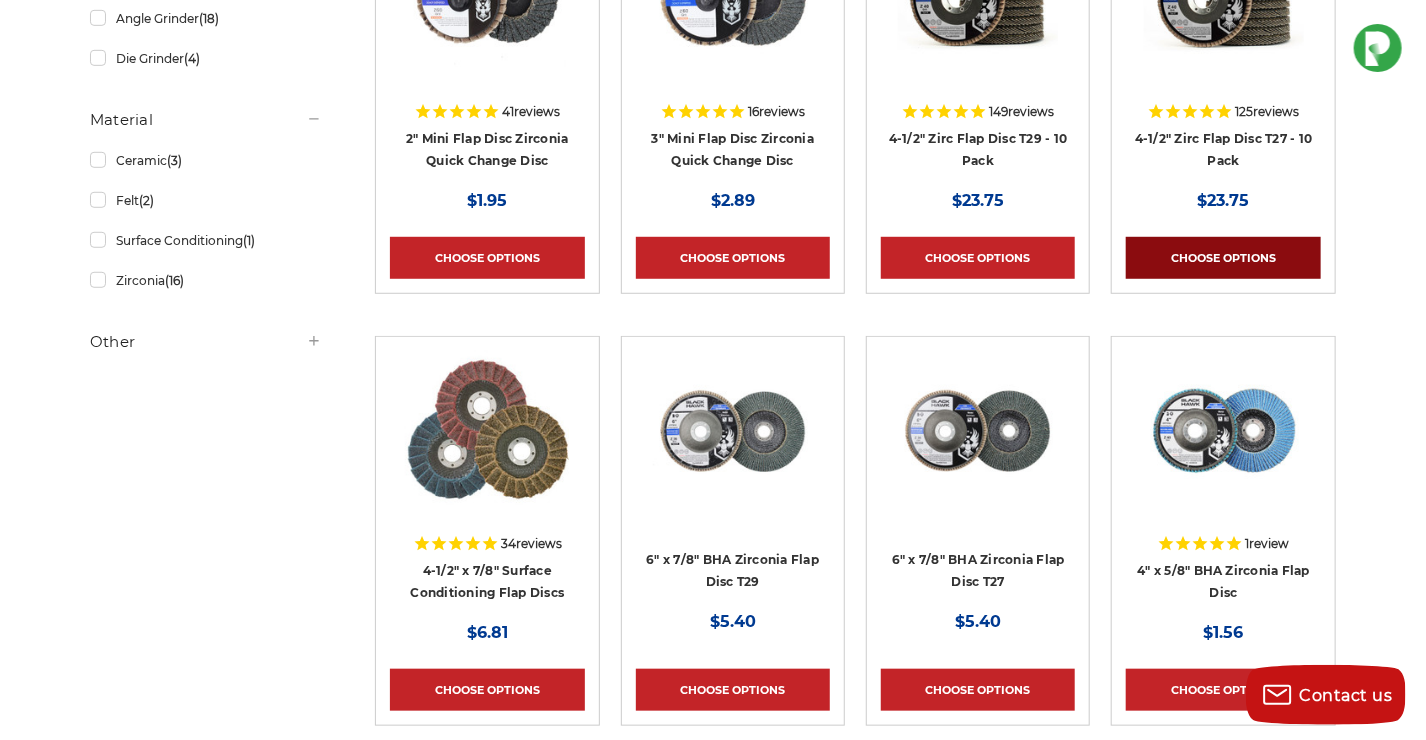 click on "Choose Options" at bounding box center [1223, 258] 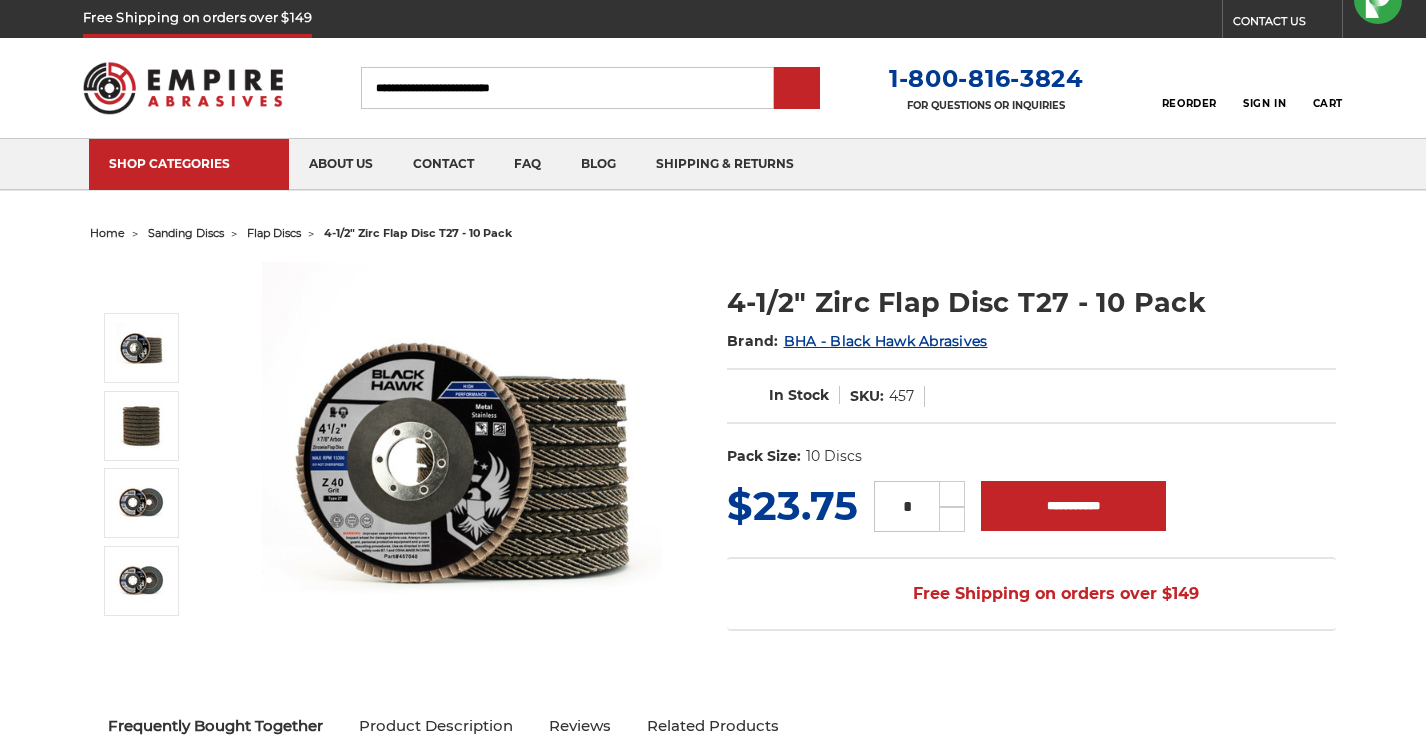 scroll, scrollTop: 0, scrollLeft: 0, axis: both 